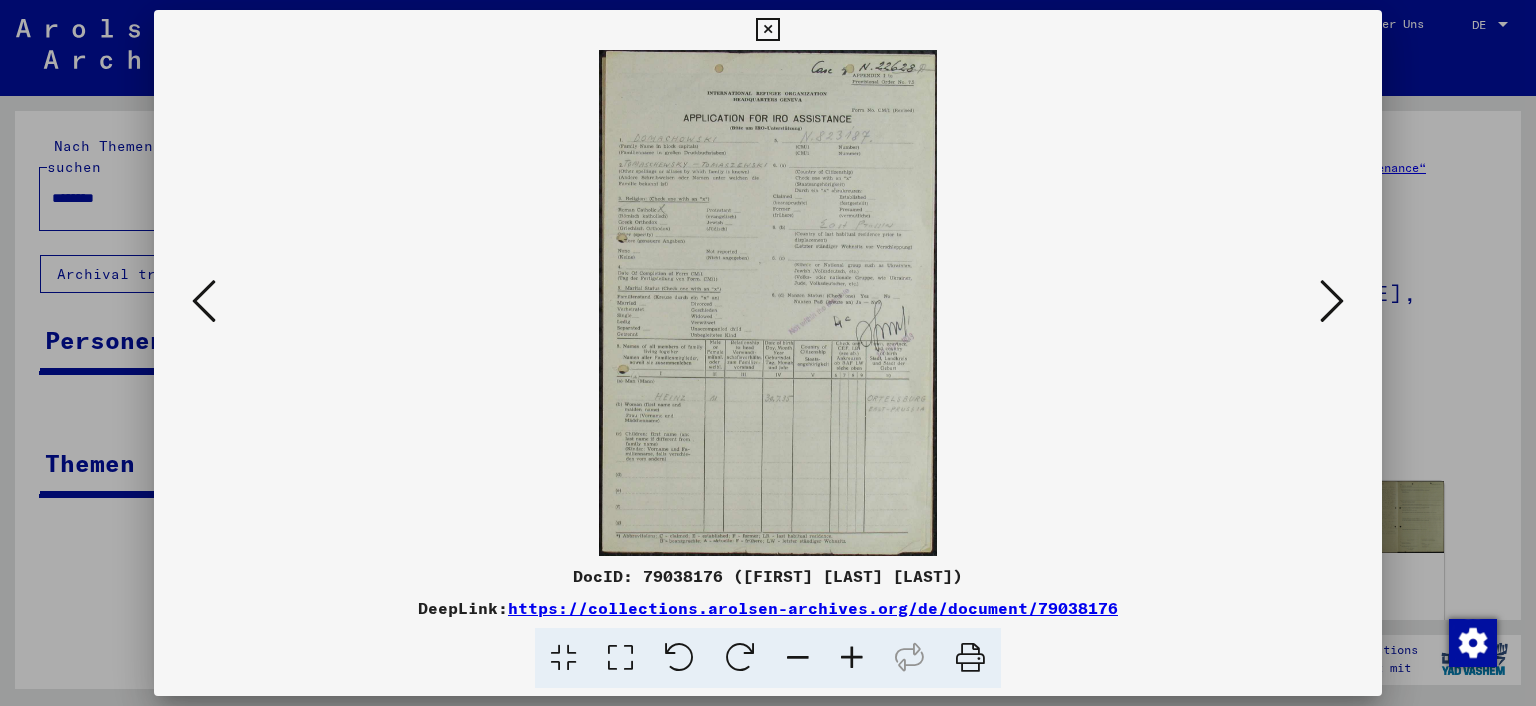 scroll, scrollTop: 0, scrollLeft: 0, axis: both 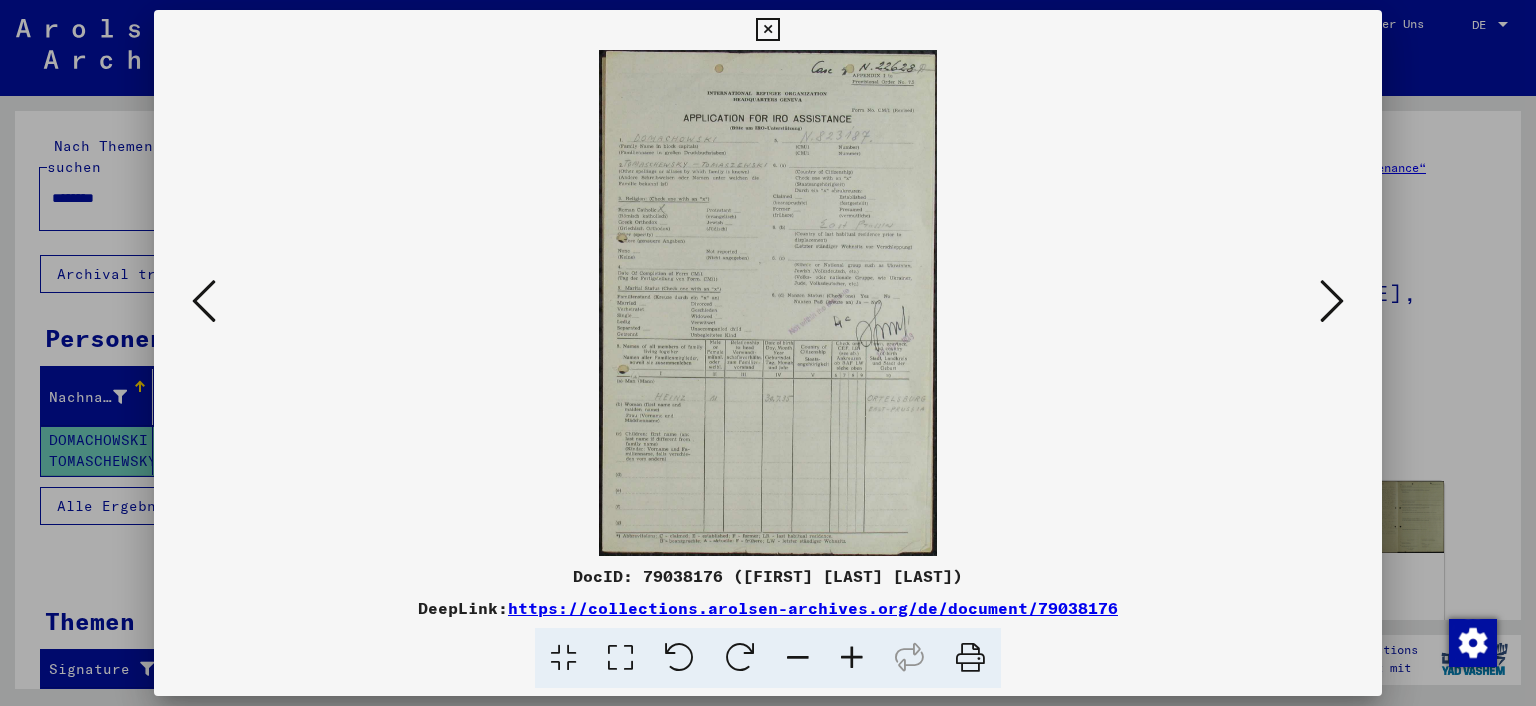 click at bounding box center (852, 658) 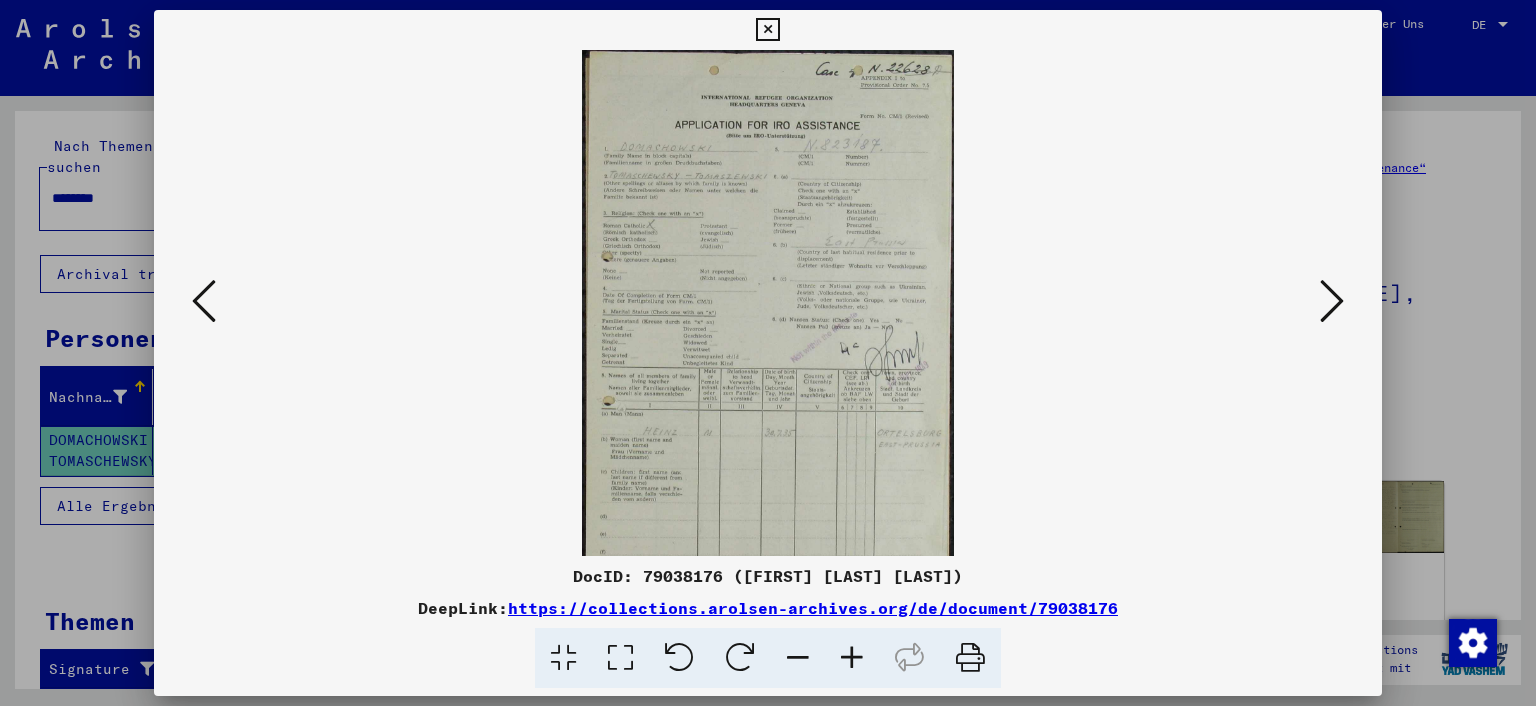 click at bounding box center (852, 658) 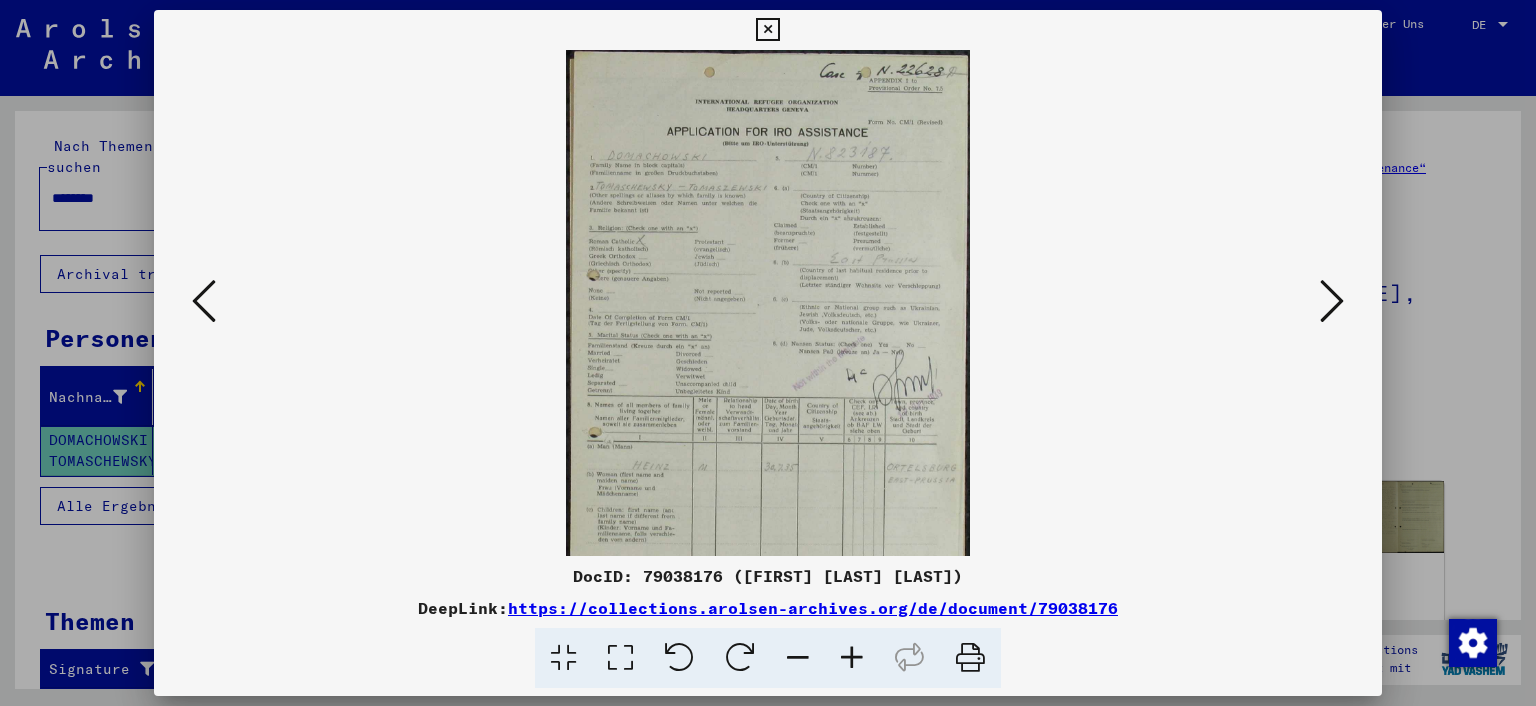 click at bounding box center (852, 658) 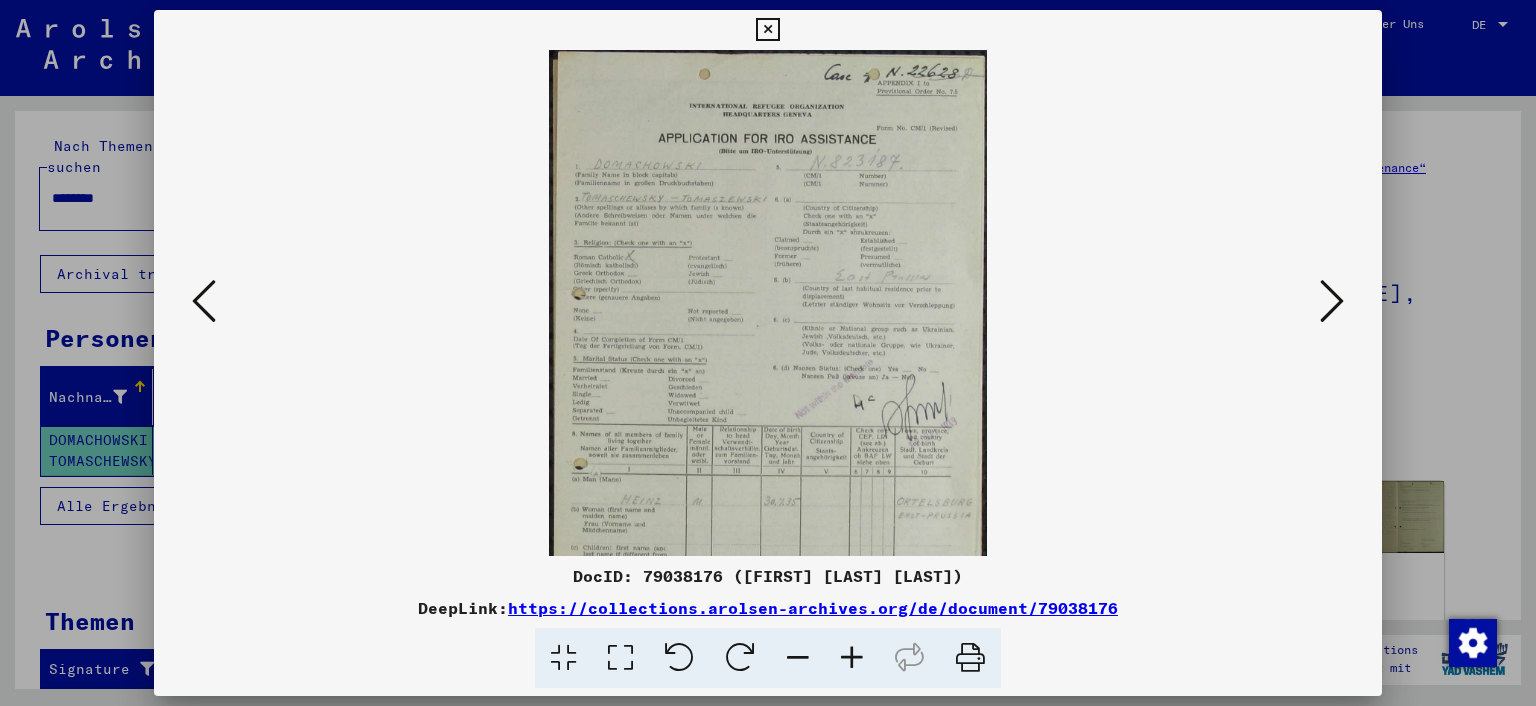 click at bounding box center (852, 658) 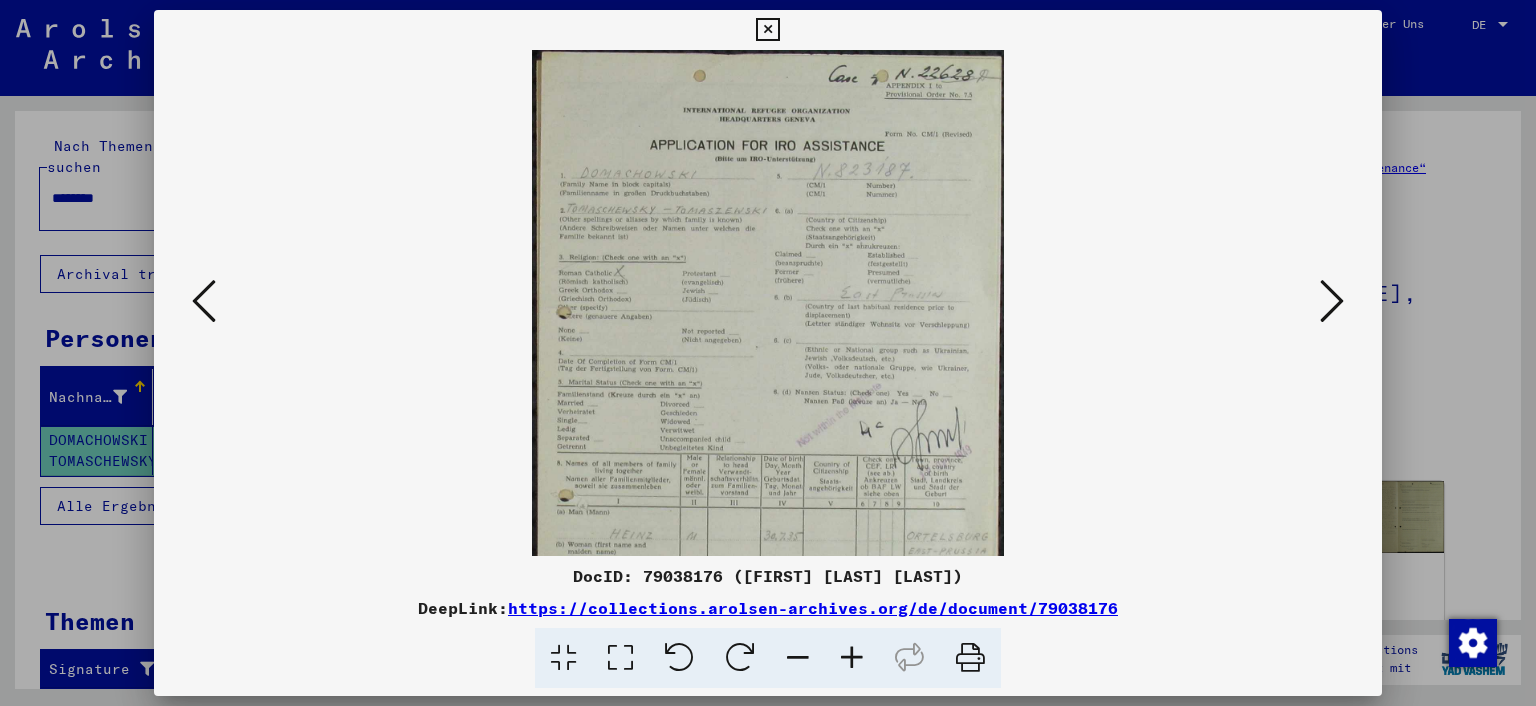 click at bounding box center [852, 658] 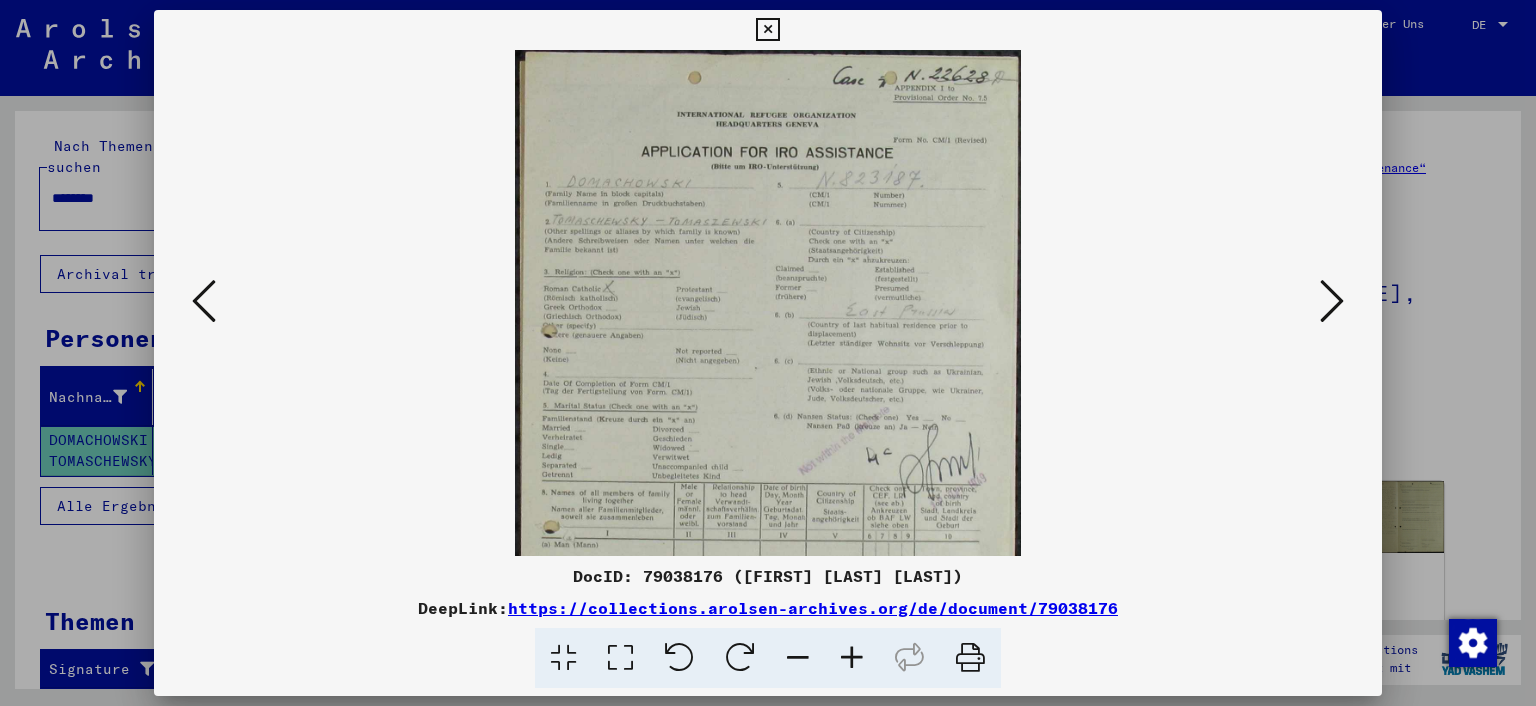 click at bounding box center [852, 658] 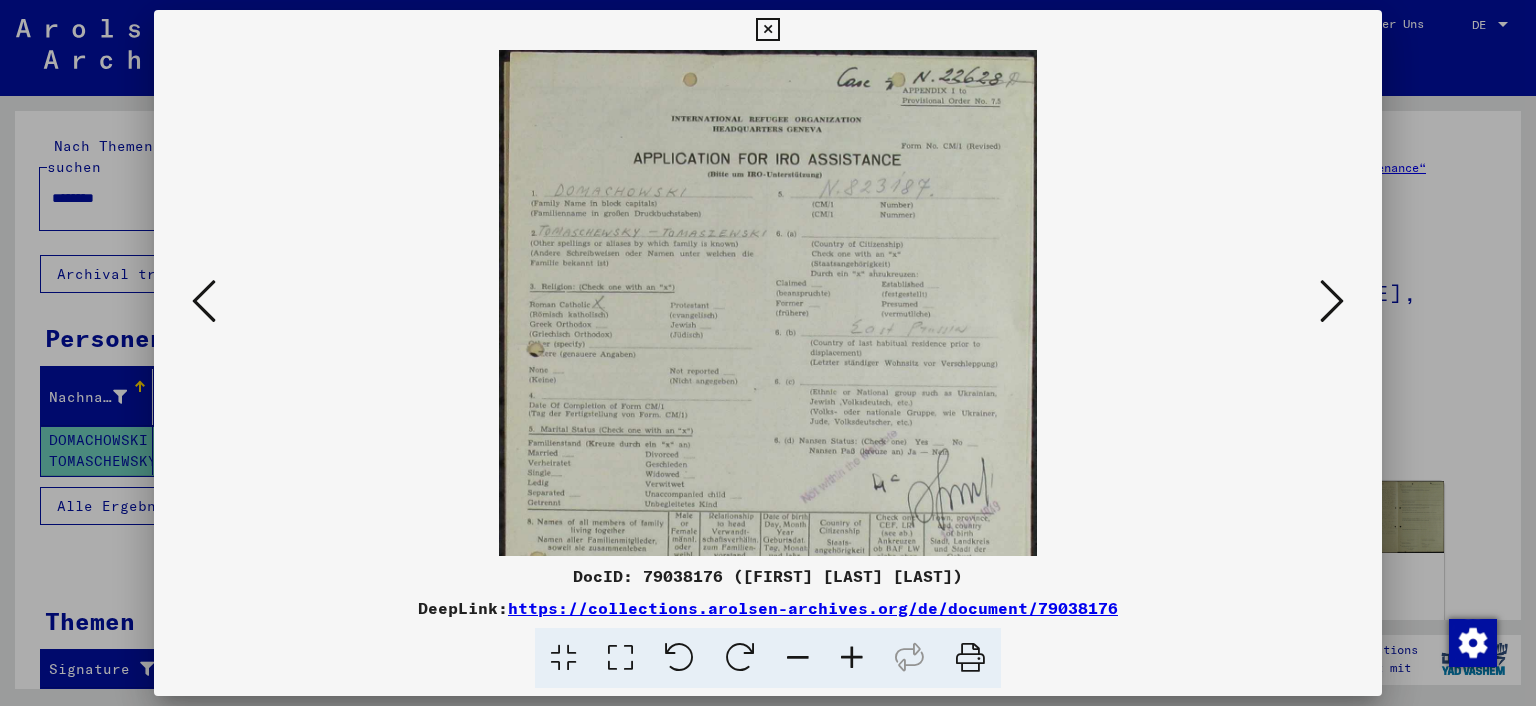 click at bounding box center (852, 658) 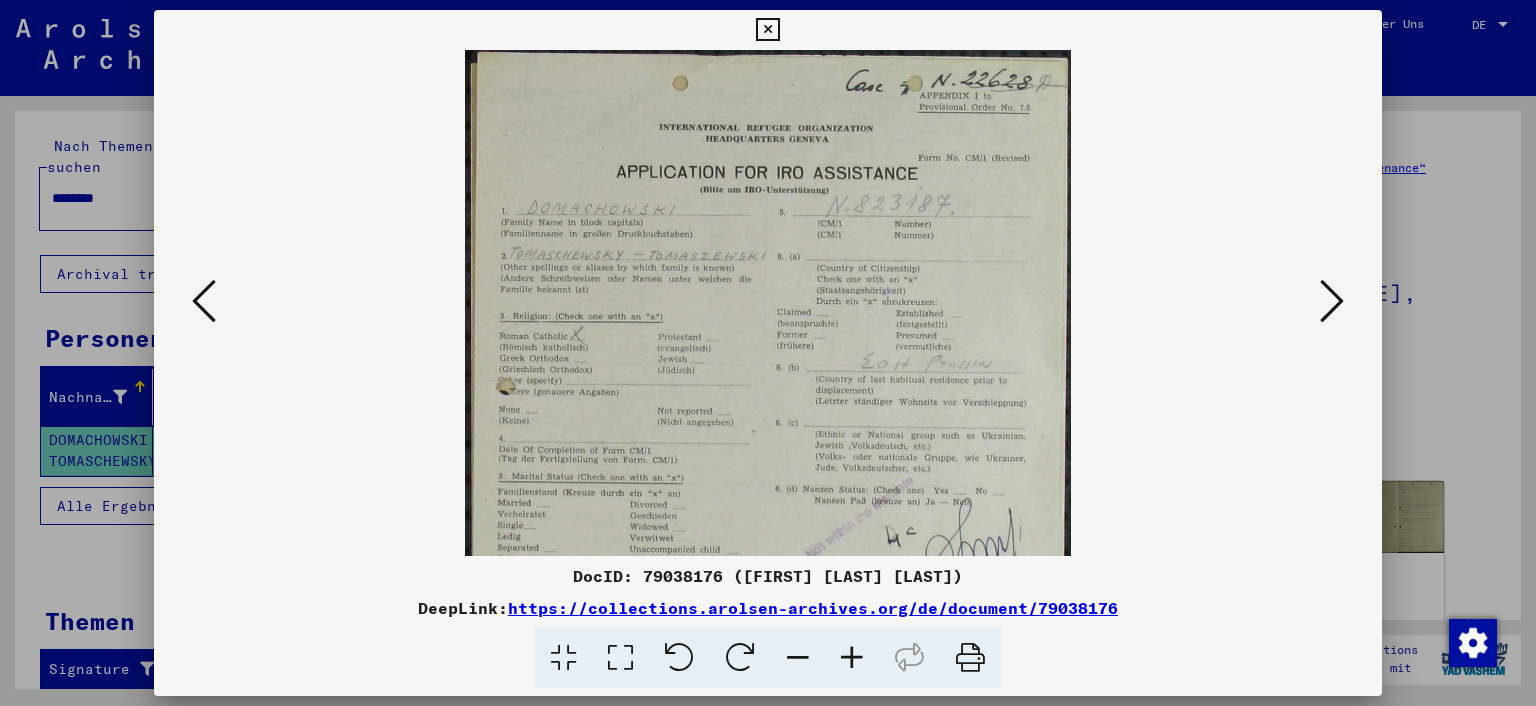 click at bounding box center (852, 658) 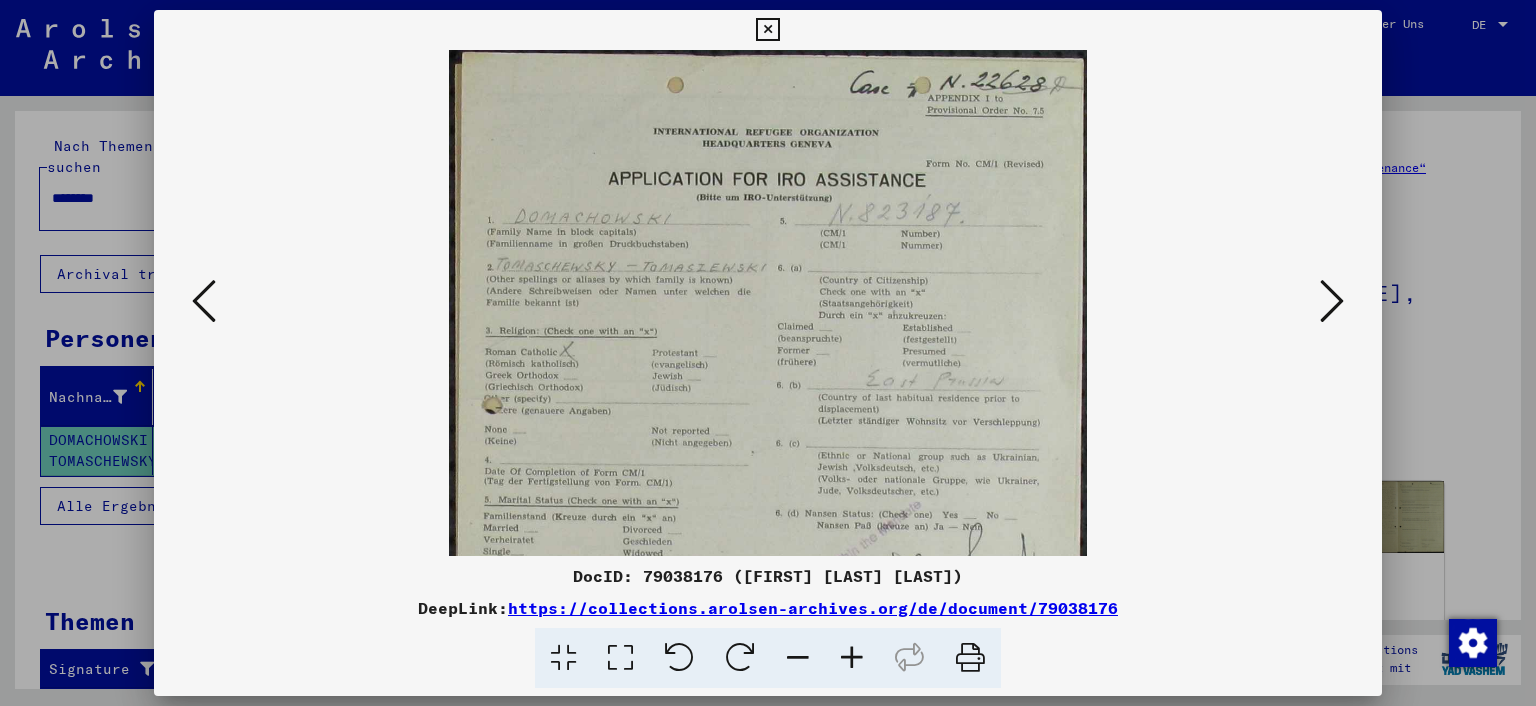 click at bounding box center [852, 658] 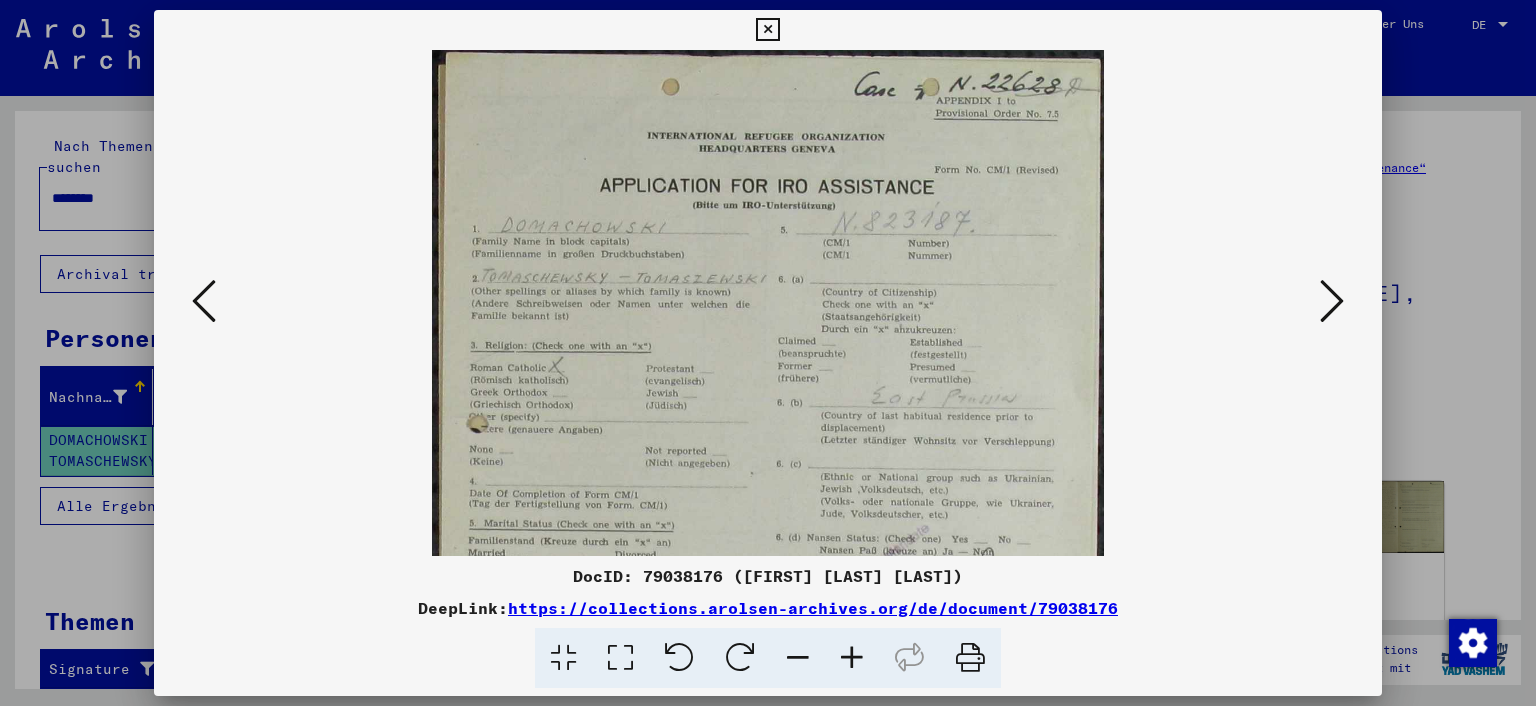 click at bounding box center (852, 658) 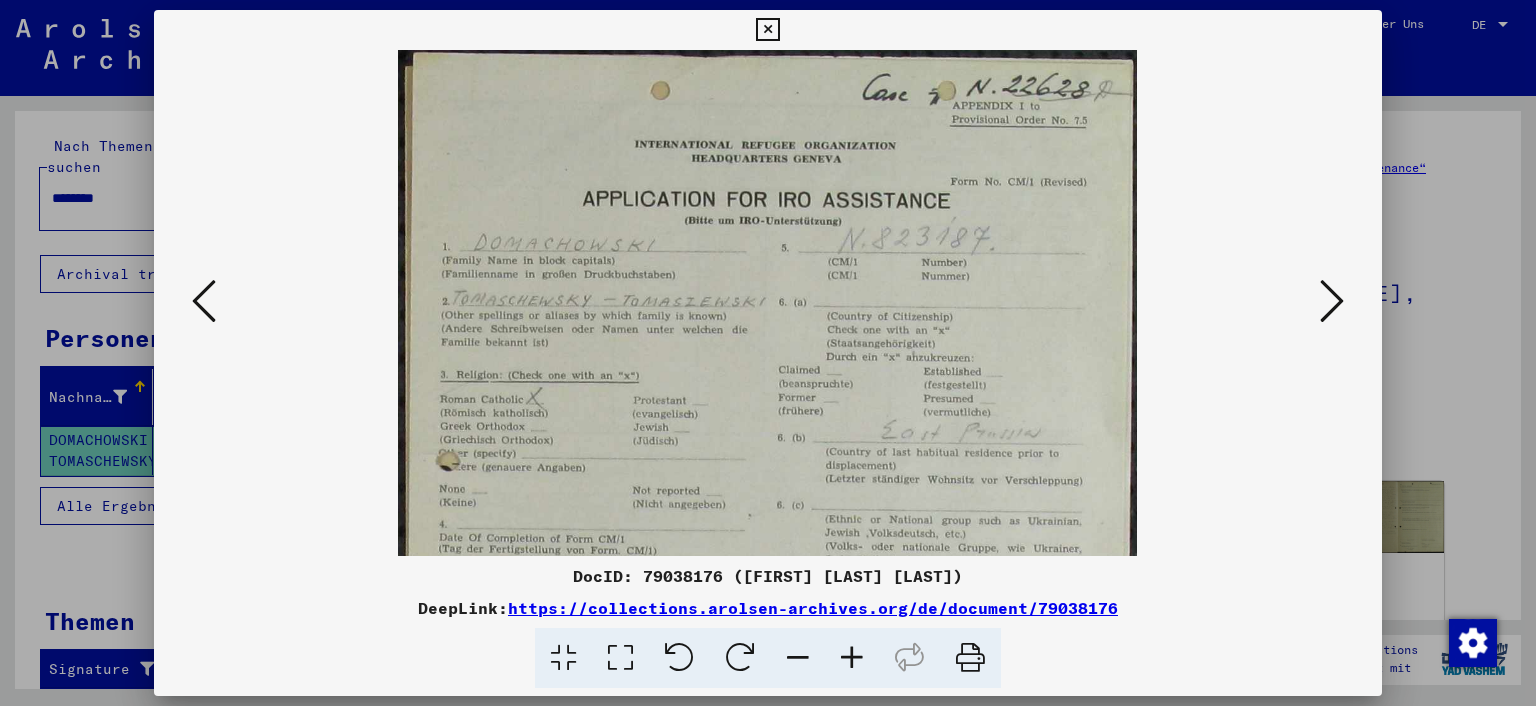 click at bounding box center (852, 658) 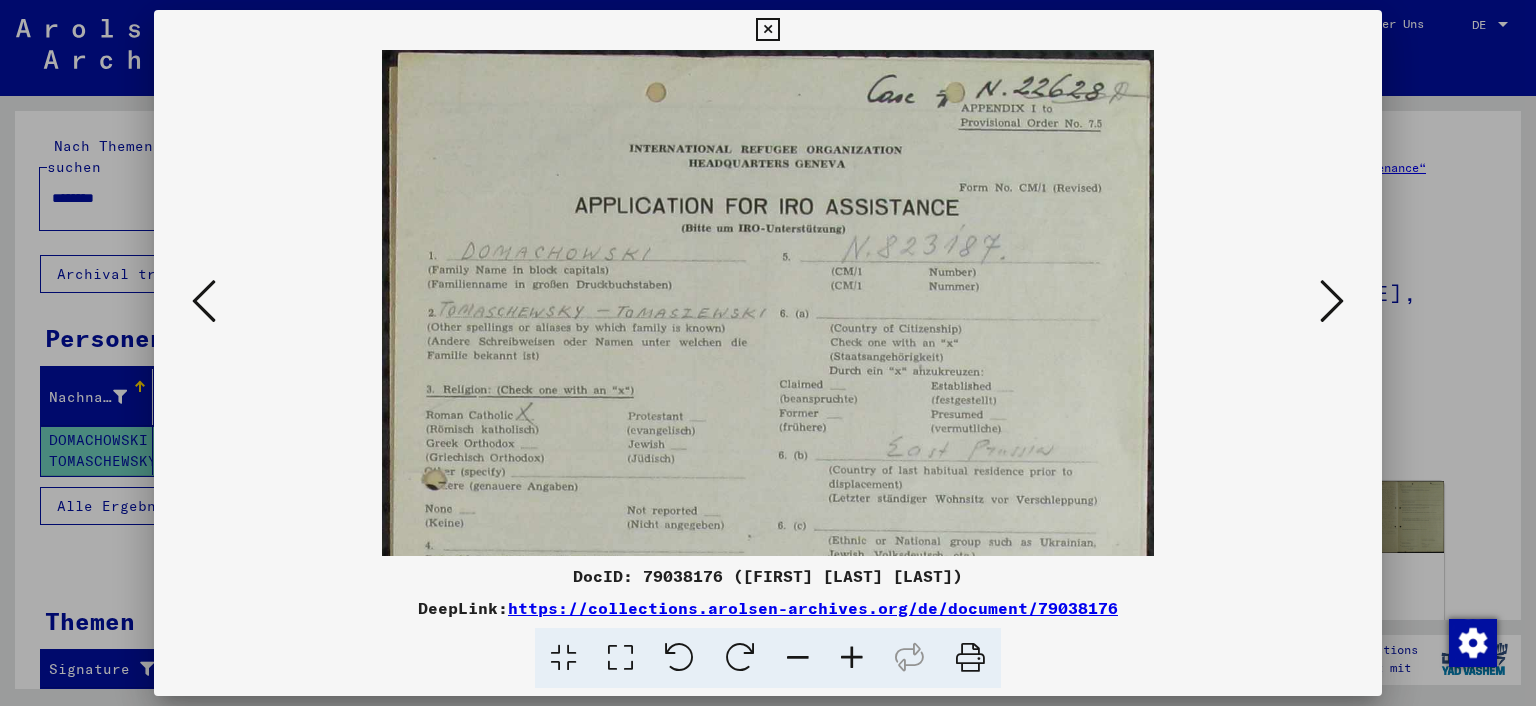 click at bounding box center (852, 658) 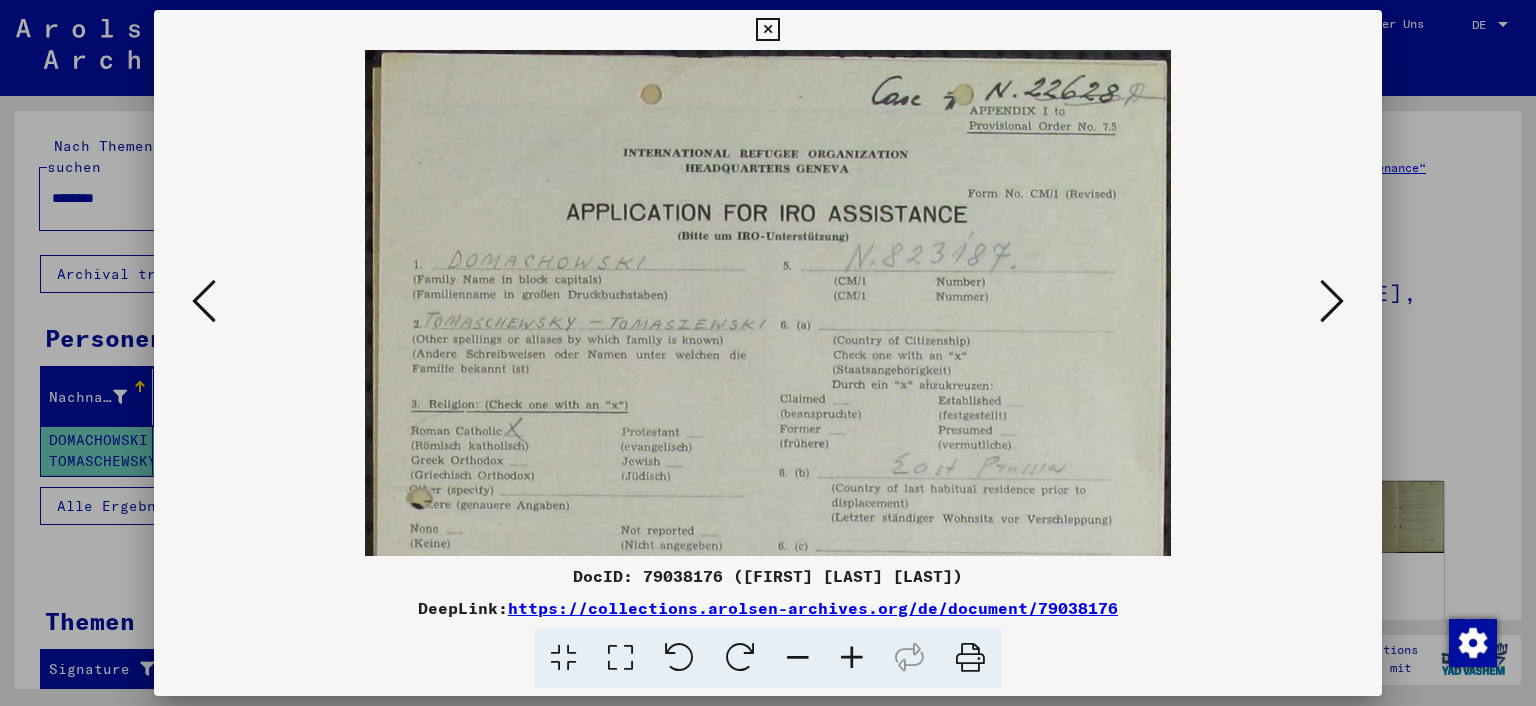 click at bounding box center [852, 658] 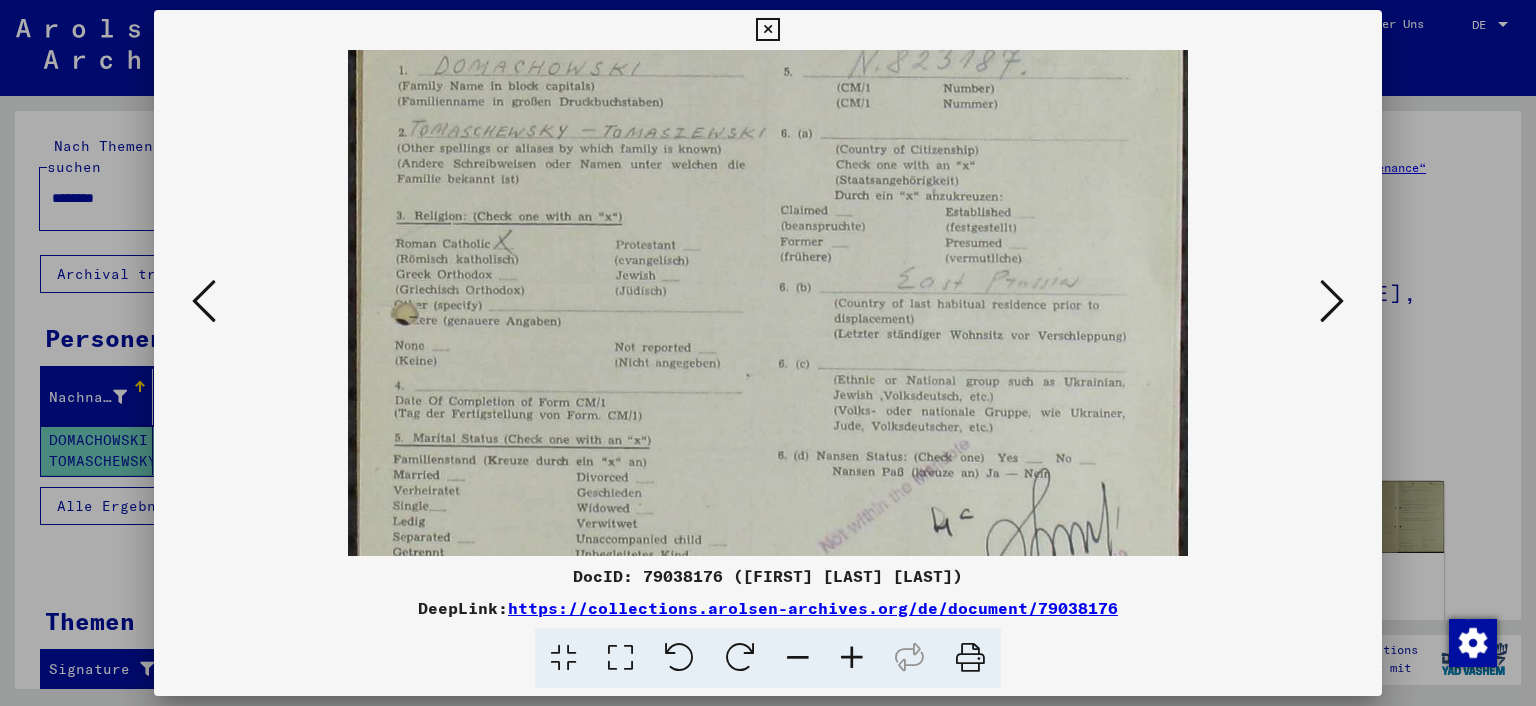 scroll, scrollTop: 204, scrollLeft: 0, axis: vertical 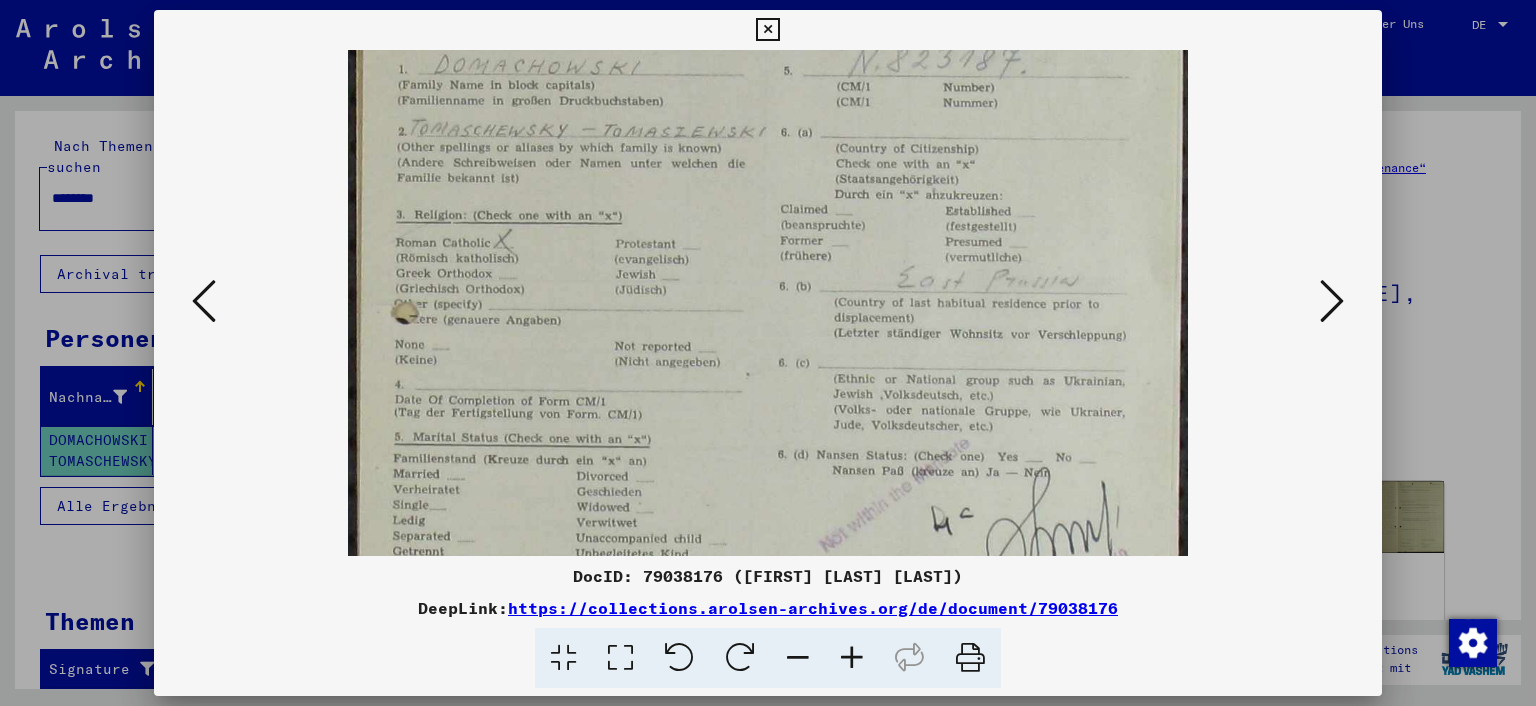 drag, startPoint x: 708, startPoint y: 425, endPoint x: 634, endPoint y: 227, distance: 211.37643 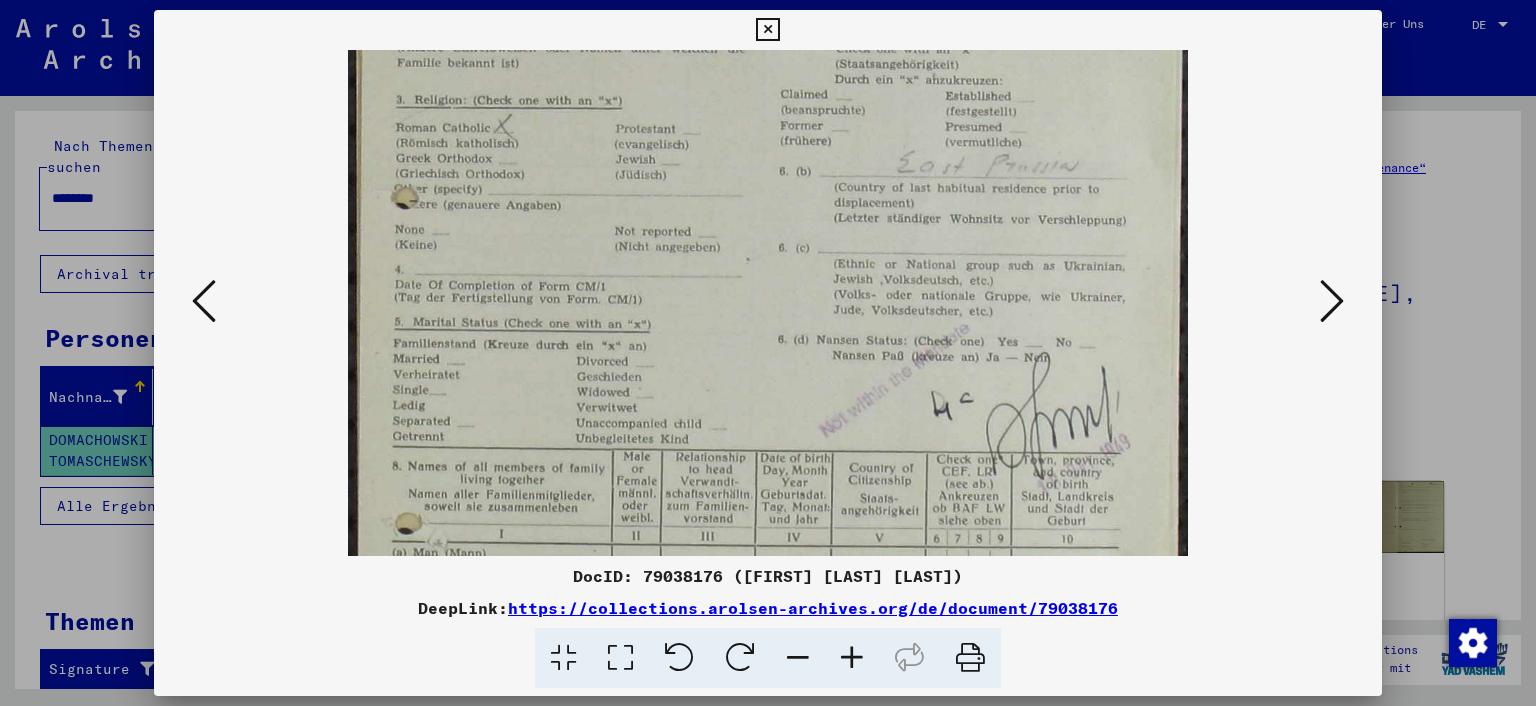 scroll, scrollTop: 353, scrollLeft: 0, axis: vertical 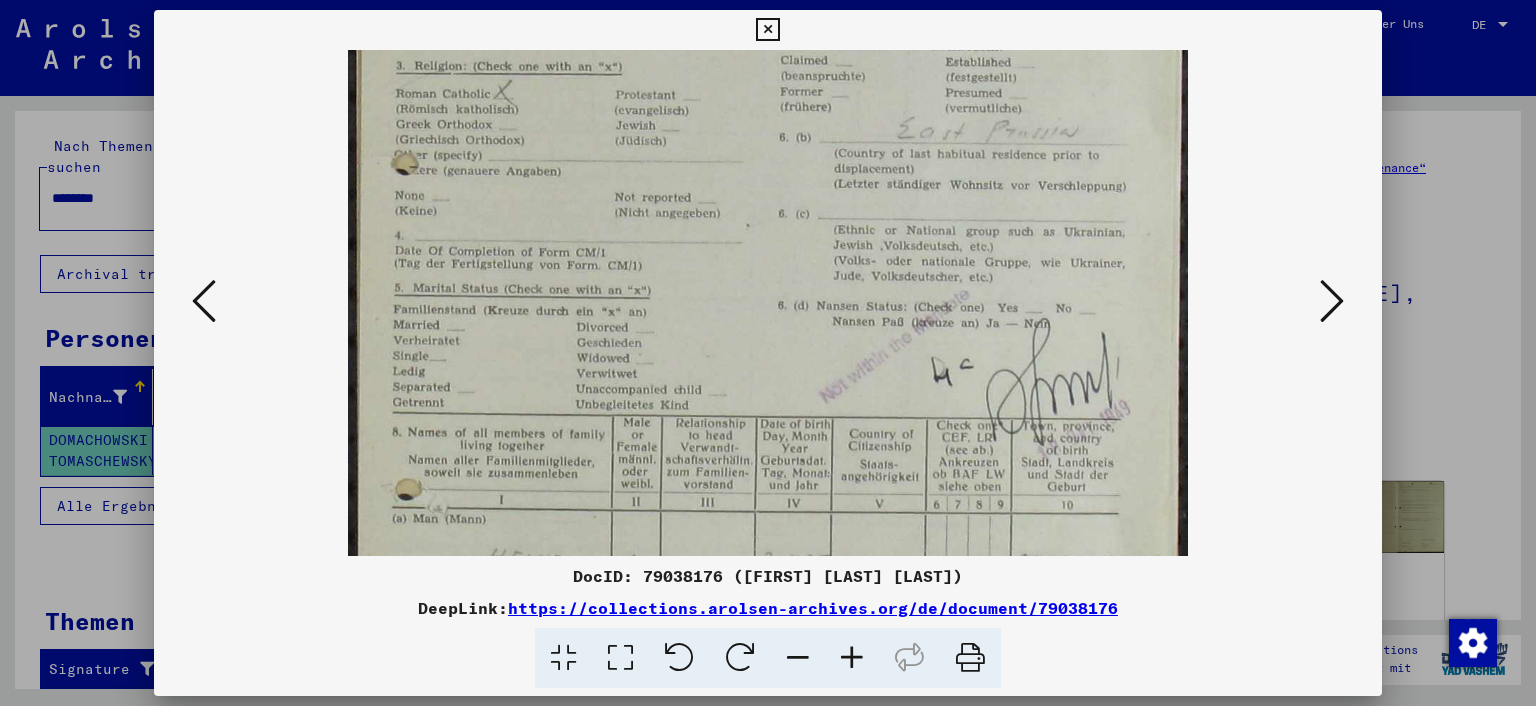 drag, startPoint x: 694, startPoint y: 448, endPoint x: 658, endPoint y: 301, distance: 151.34398 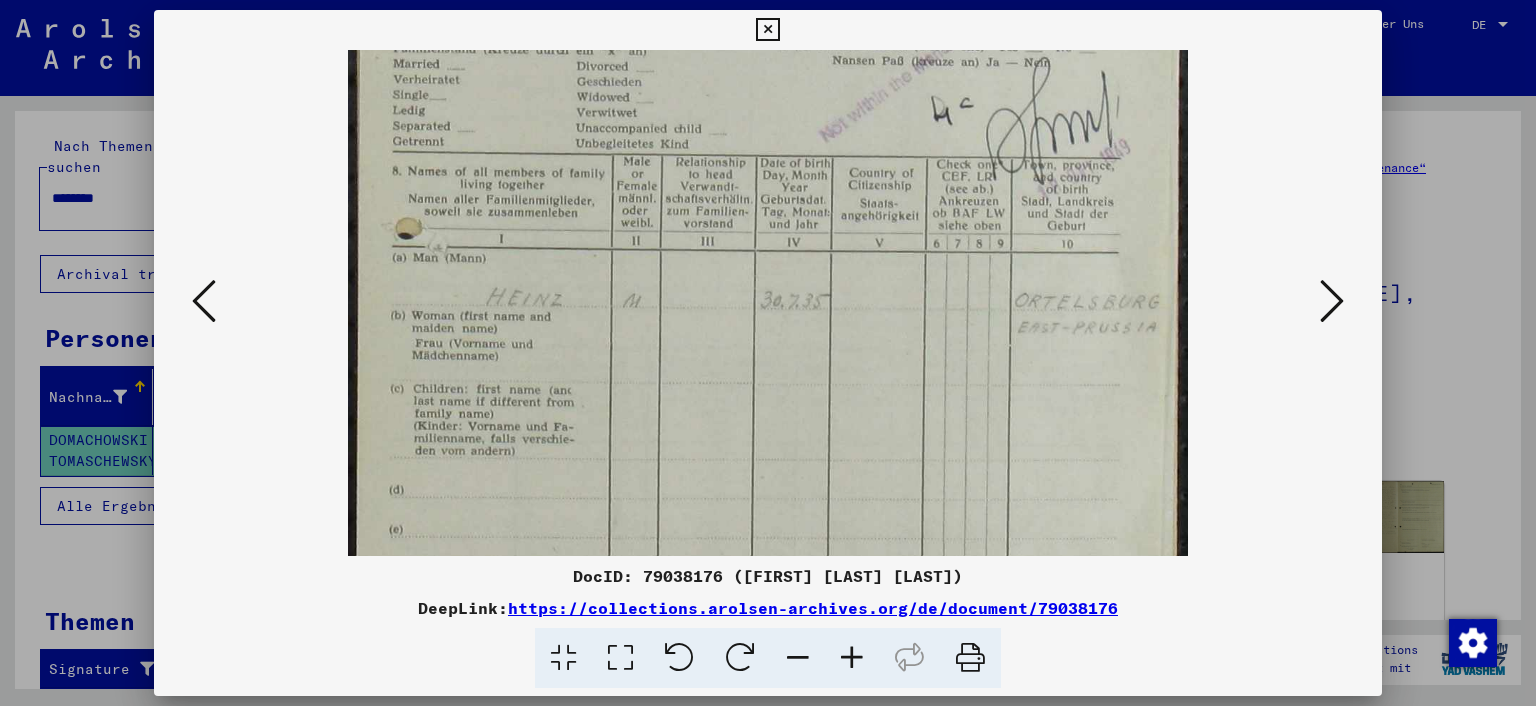 scroll, scrollTop: 624, scrollLeft: 0, axis: vertical 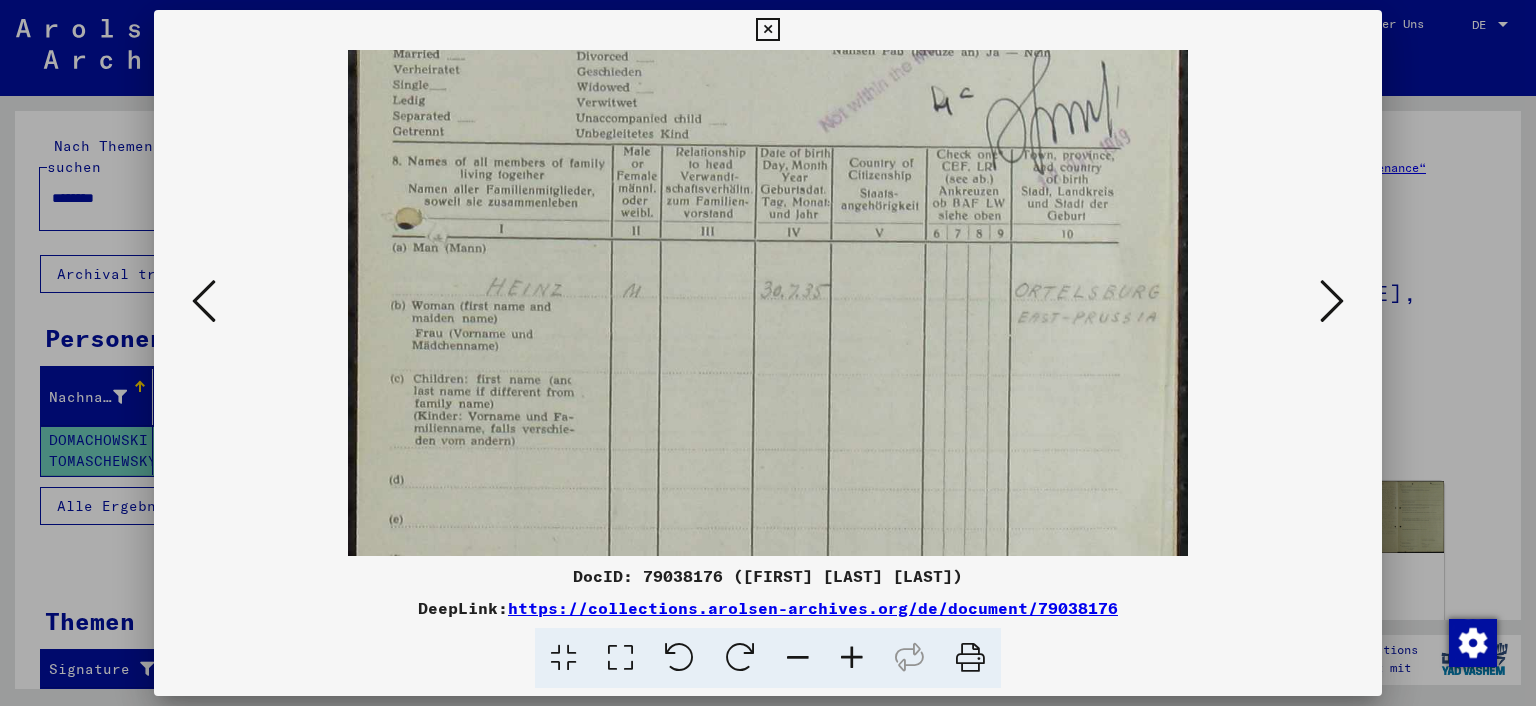 drag, startPoint x: 748, startPoint y: 390, endPoint x: 718, endPoint y: 122, distance: 269.6739 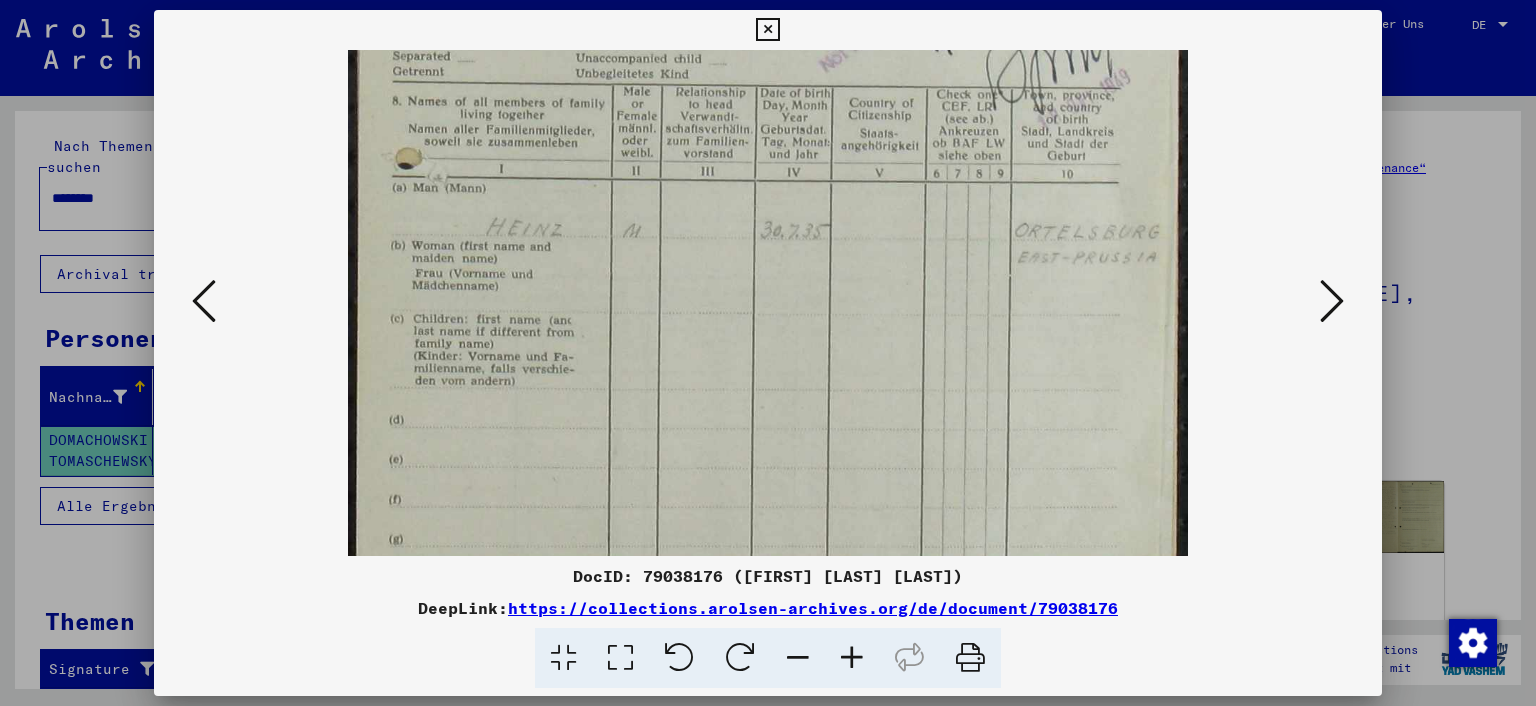 scroll, scrollTop: 684, scrollLeft: 0, axis: vertical 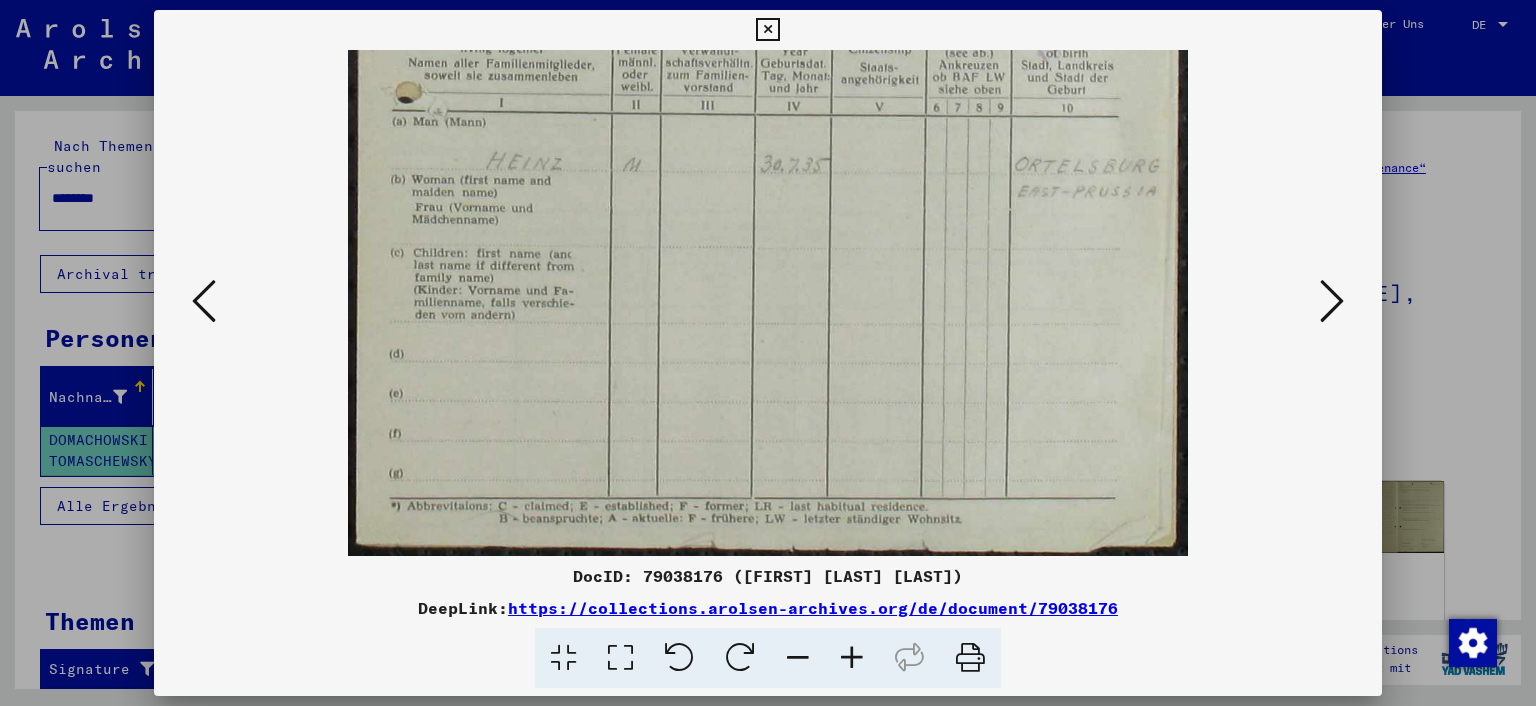 drag, startPoint x: 722, startPoint y: 412, endPoint x: 664, endPoint y: 134, distance: 283.9859 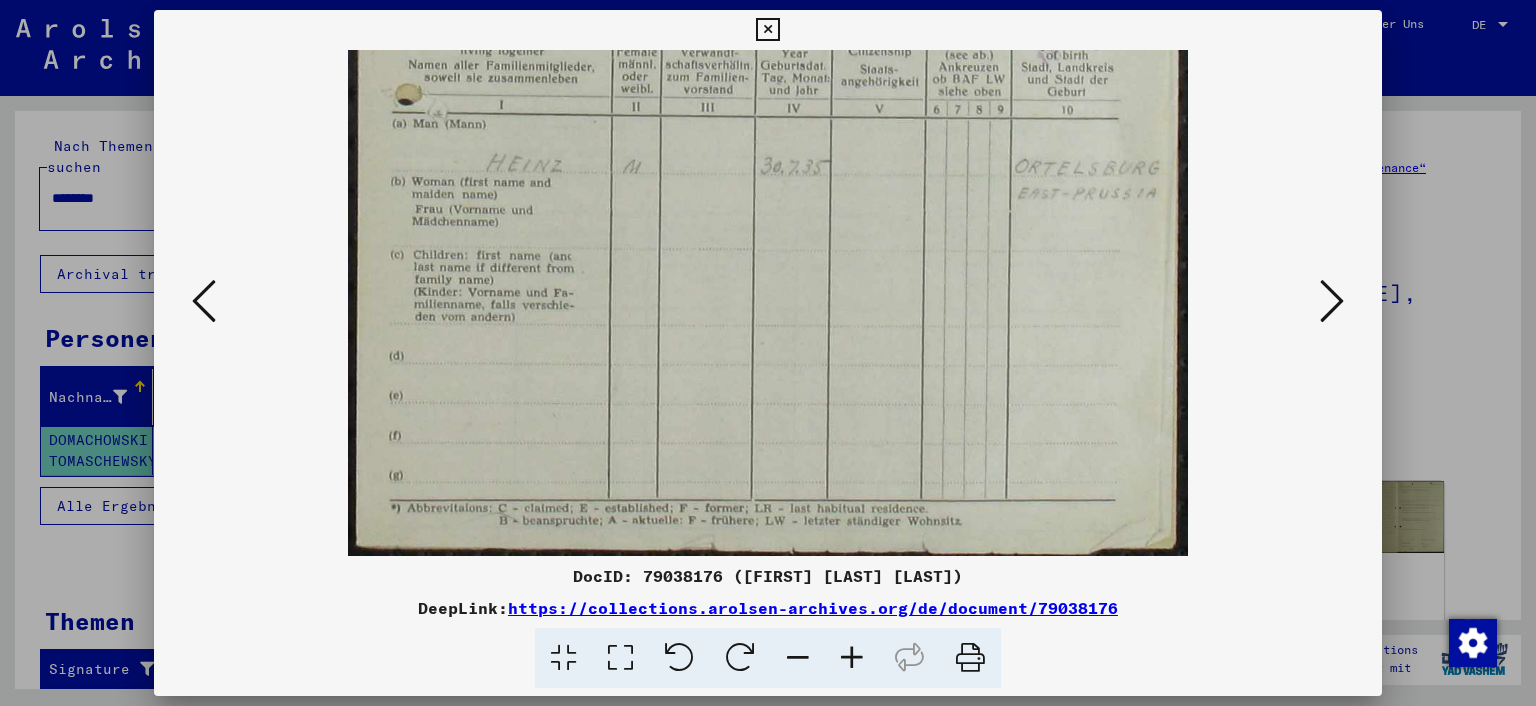 click at bounding box center (1332, 301) 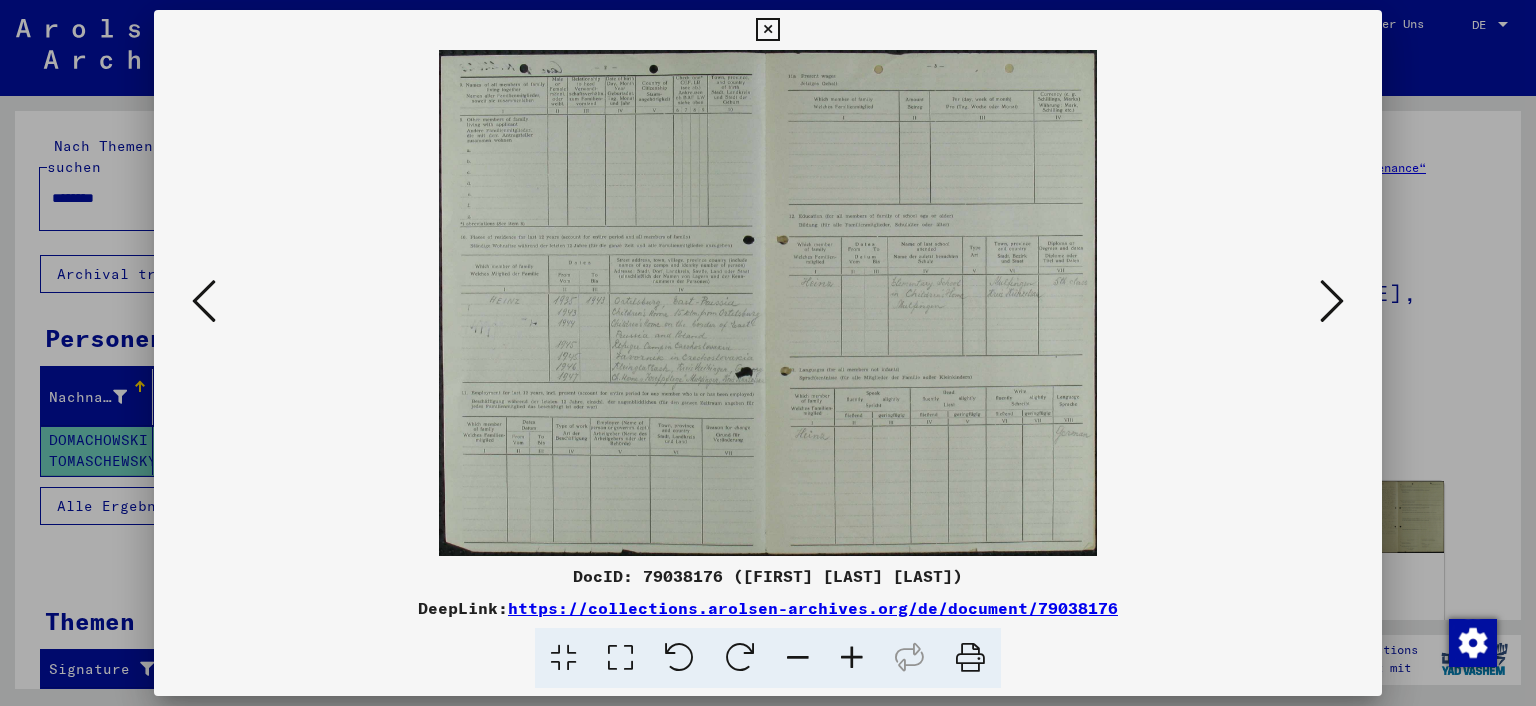 click at bounding box center [852, 658] 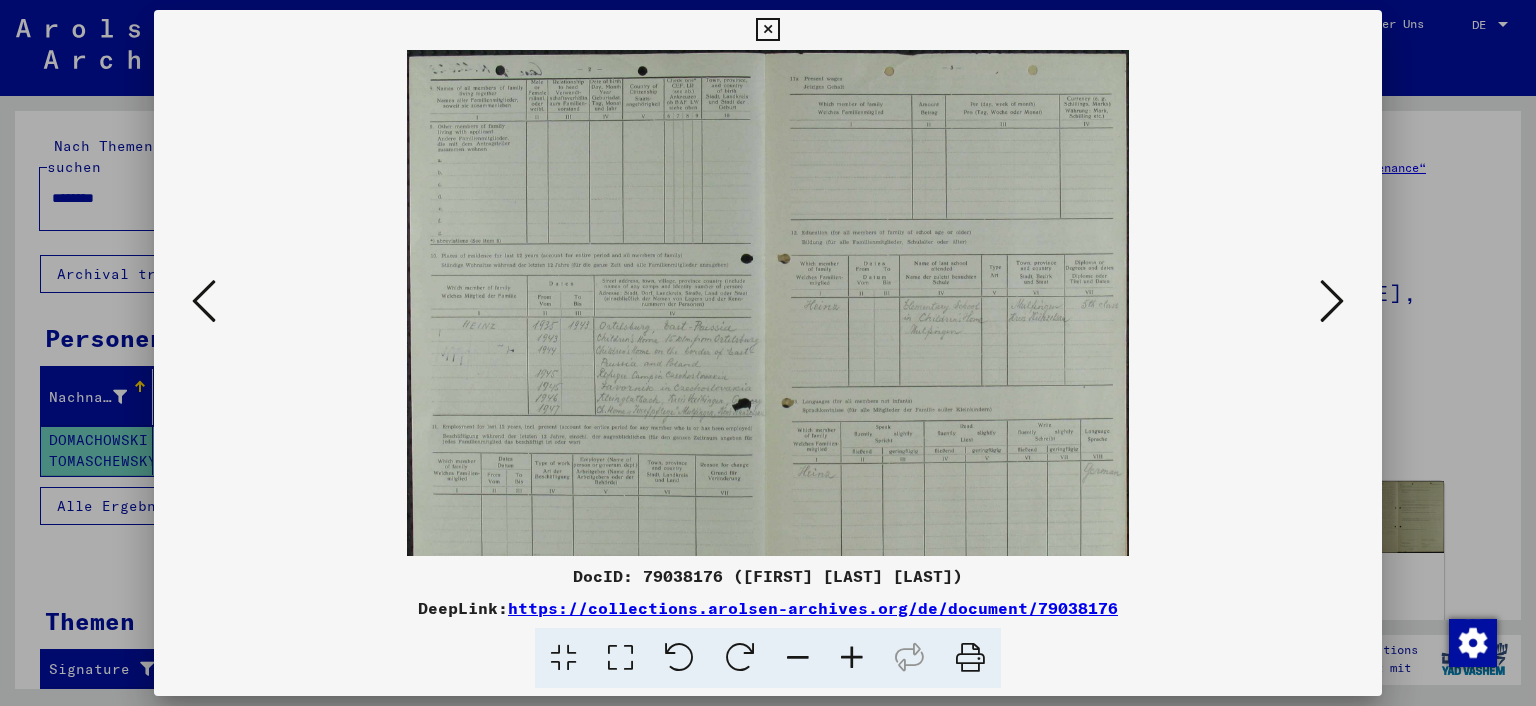 click at bounding box center [852, 658] 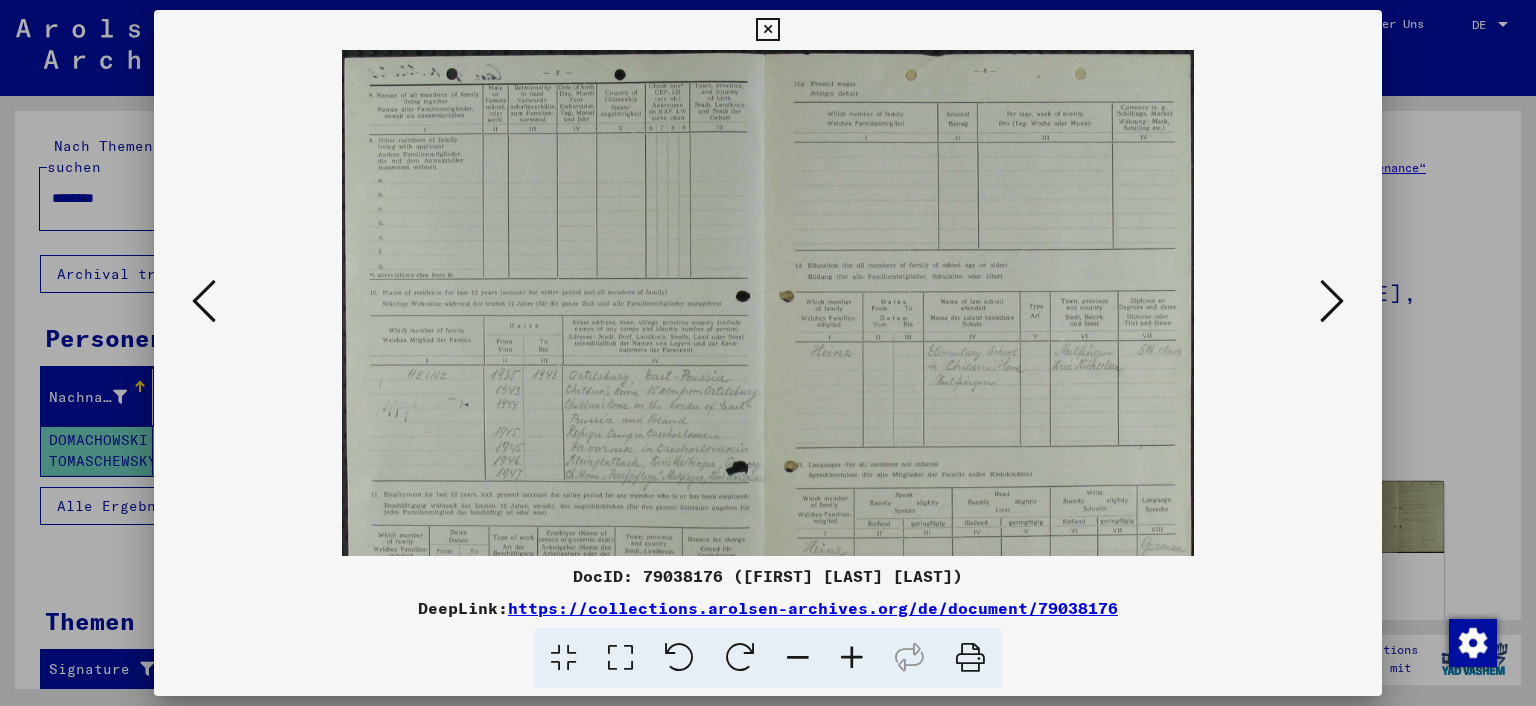 click at bounding box center [852, 658] 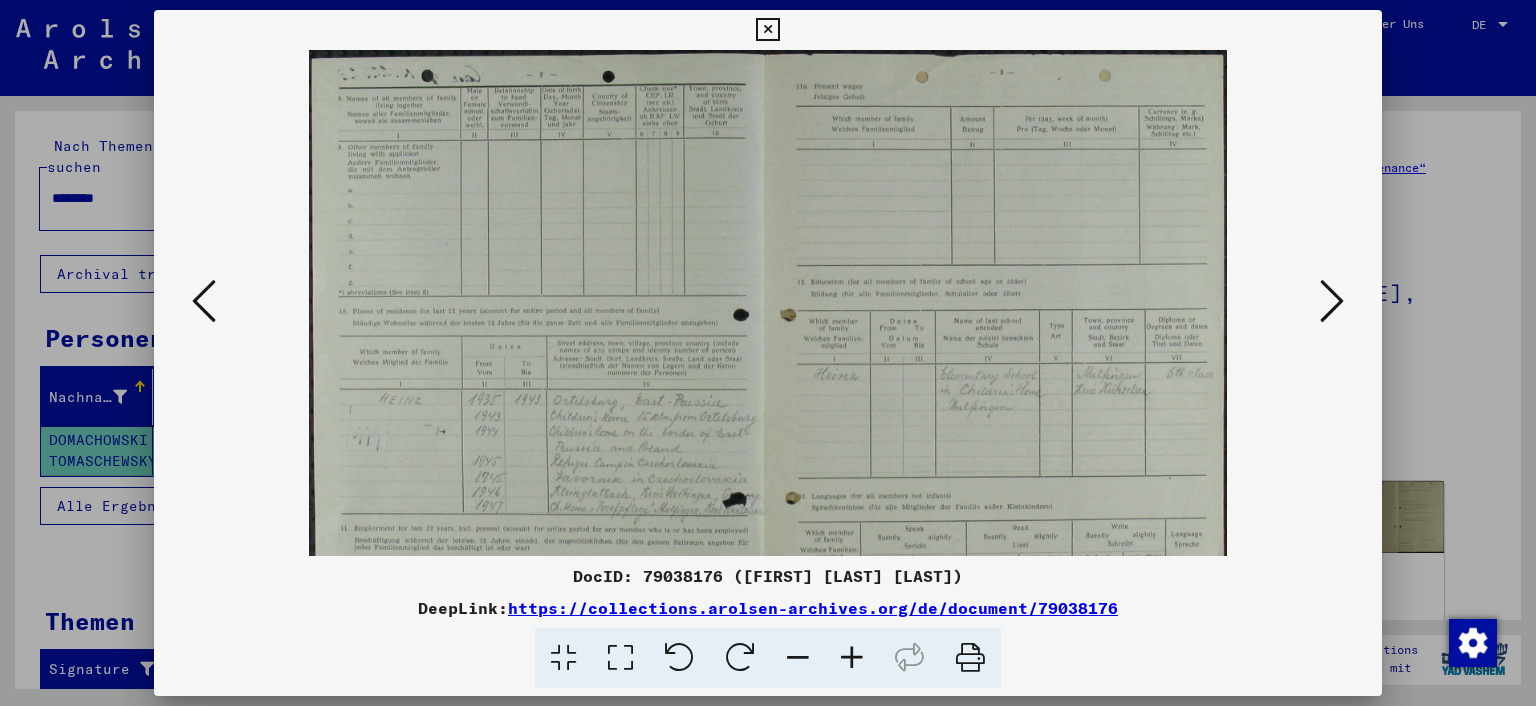 click at bounding box center (852, 658) 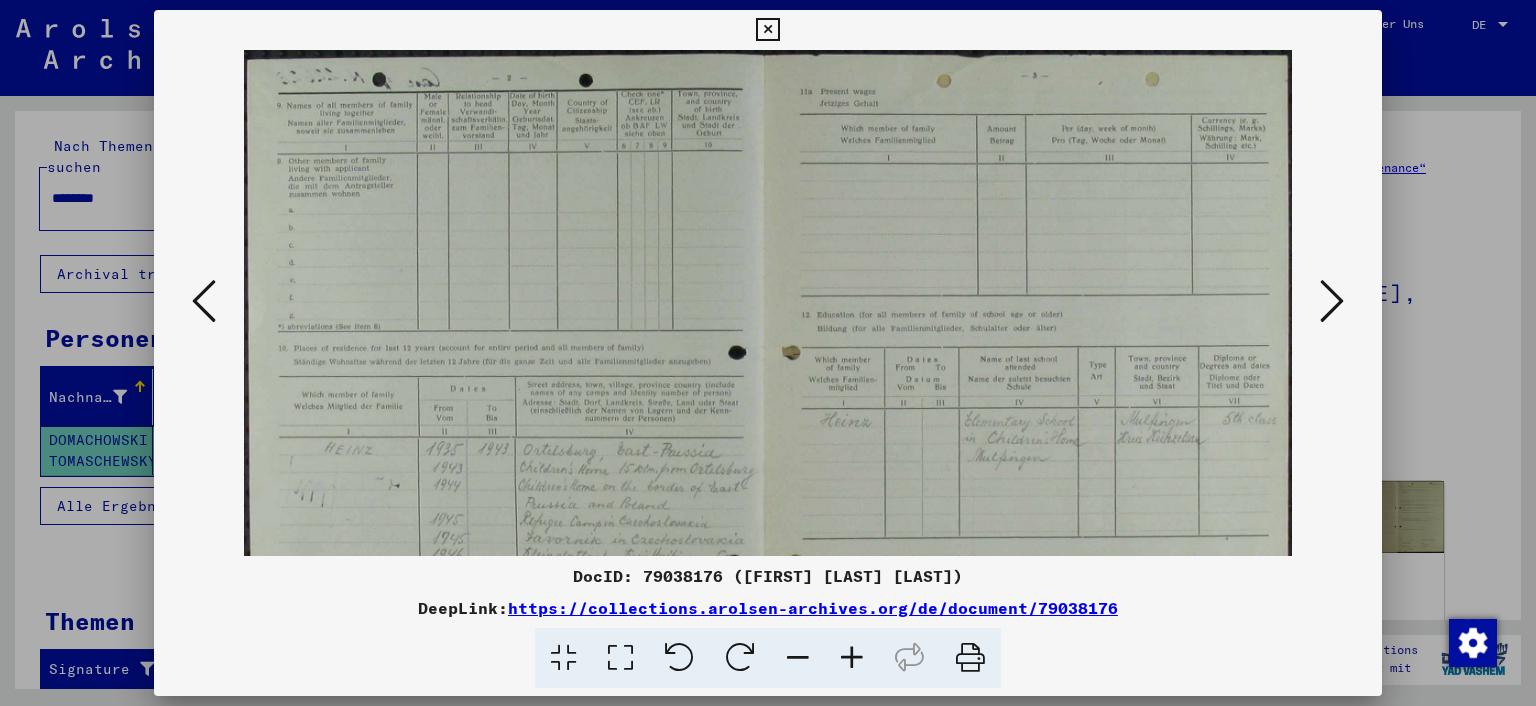 click at bounding box center (852, 658) 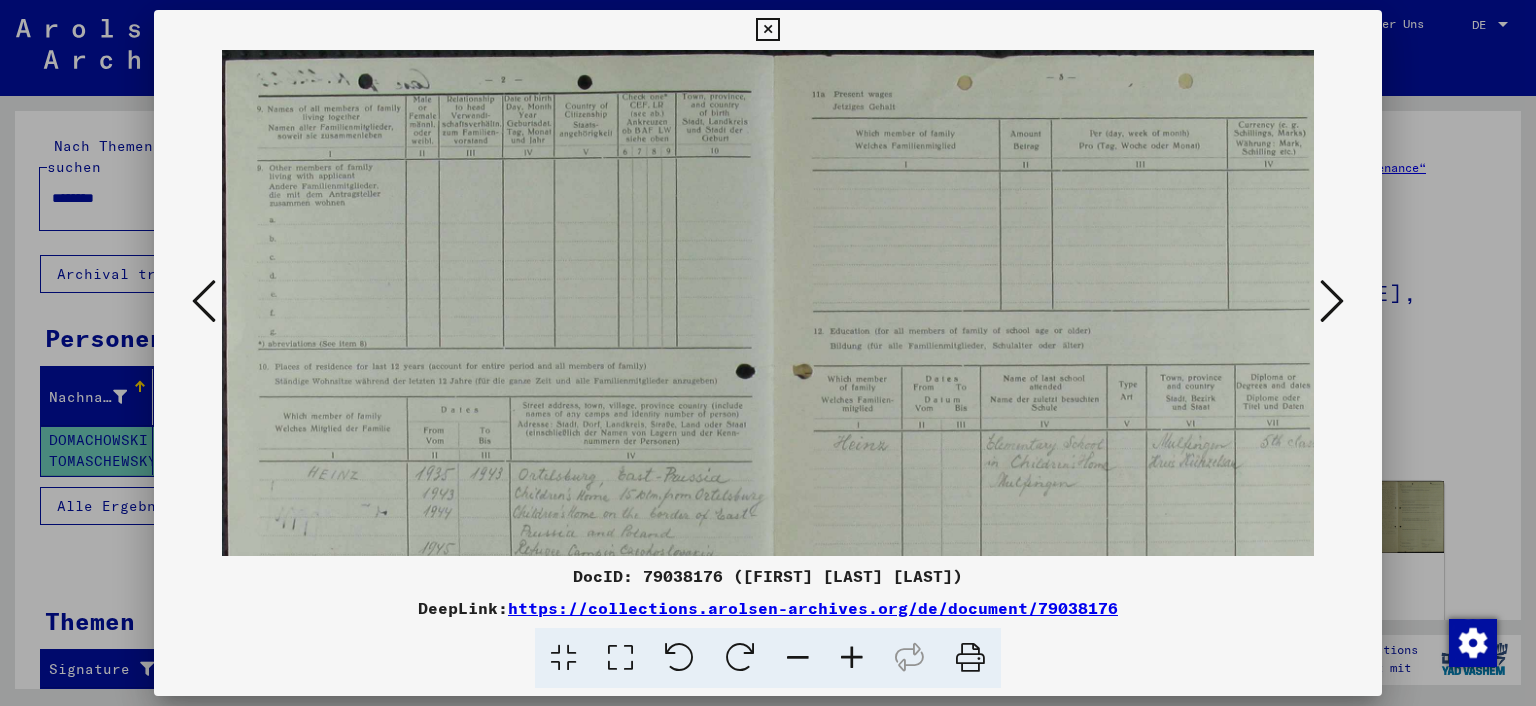 click at bounding box center (852, 658) 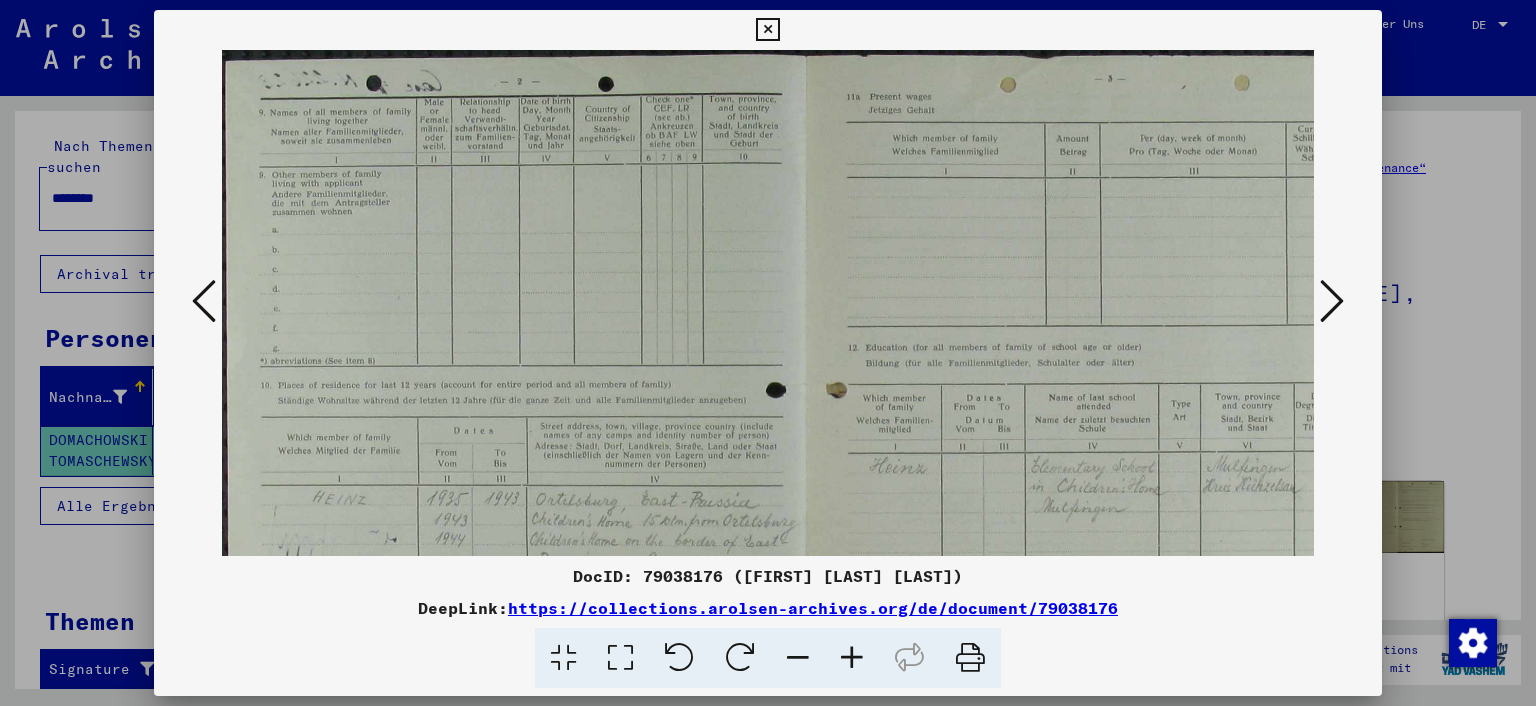 click at bounding box center (852, 658) 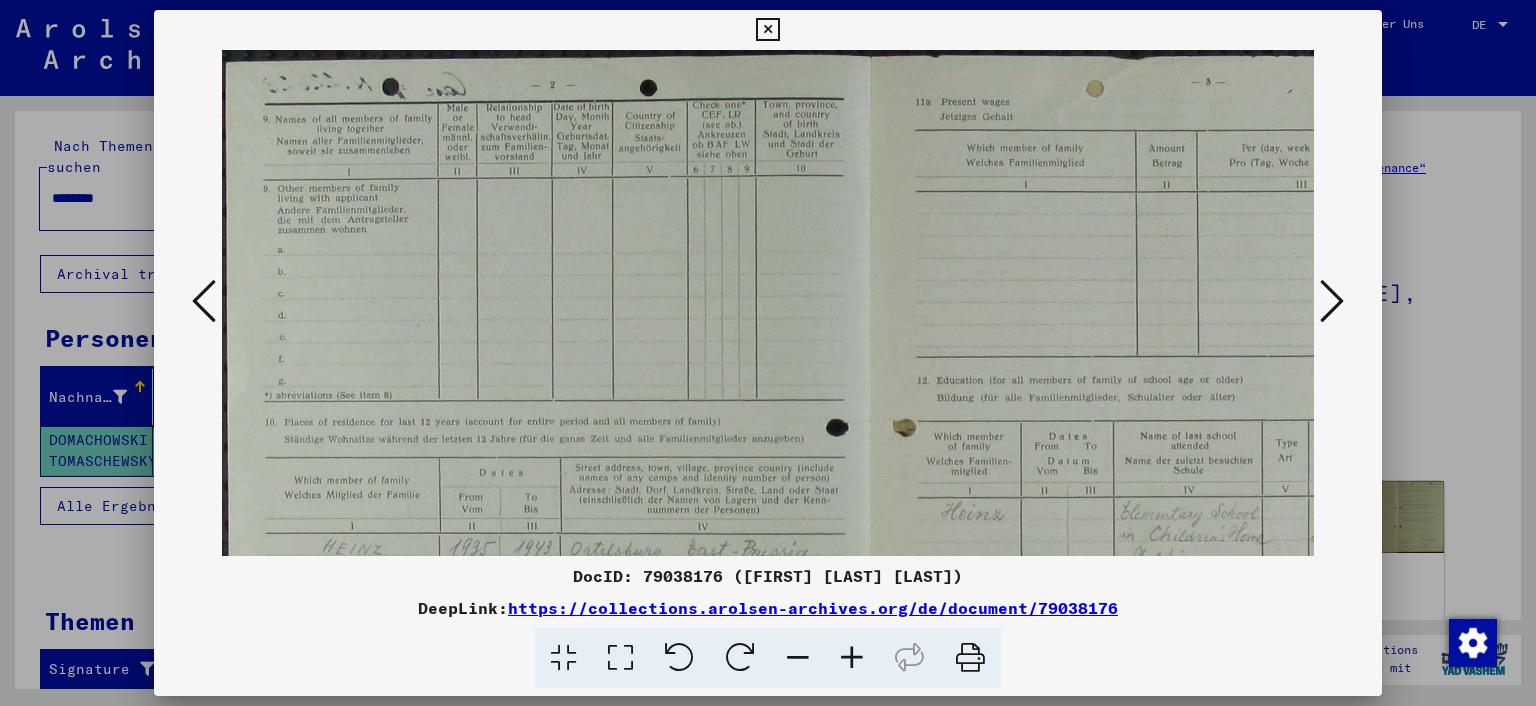 click at bounding box center (852, 658) 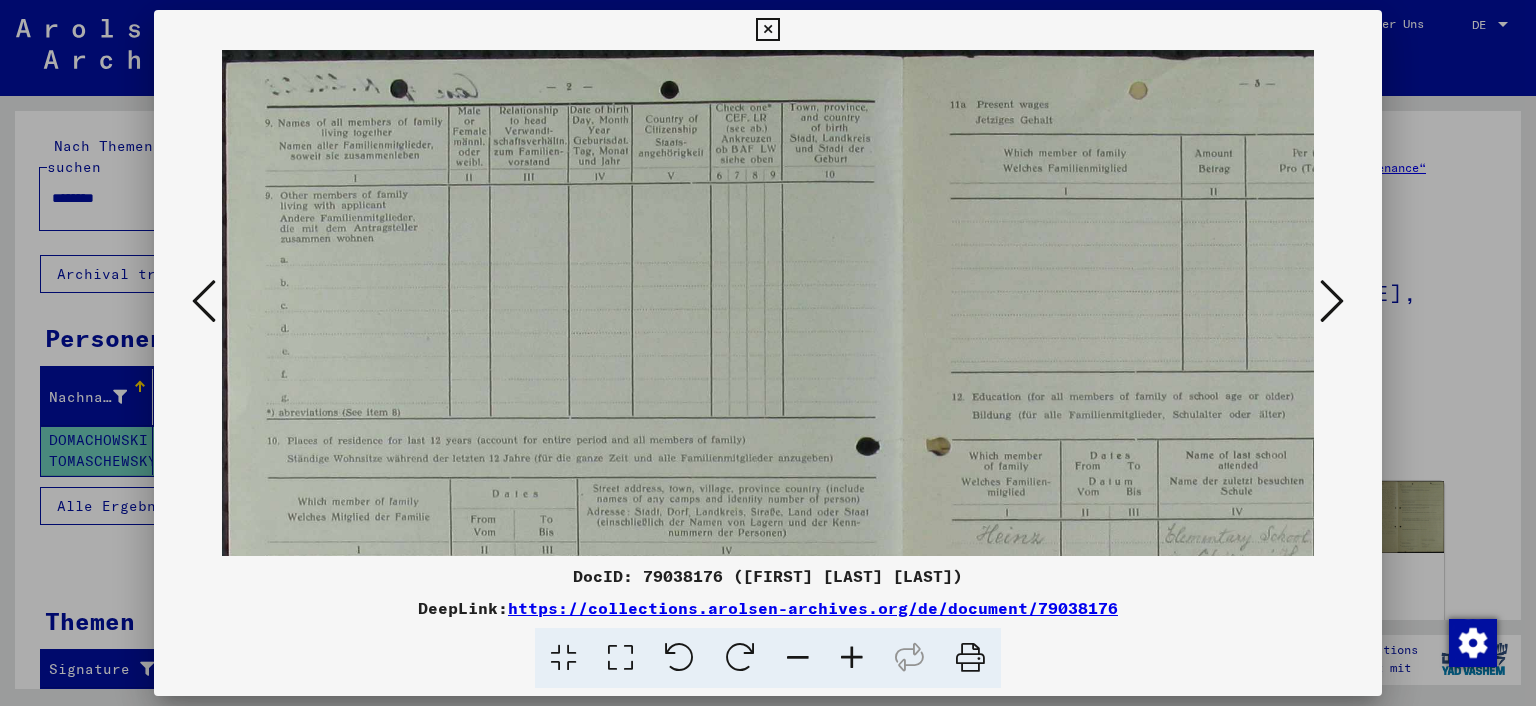 click at bounding box center [852, 658] 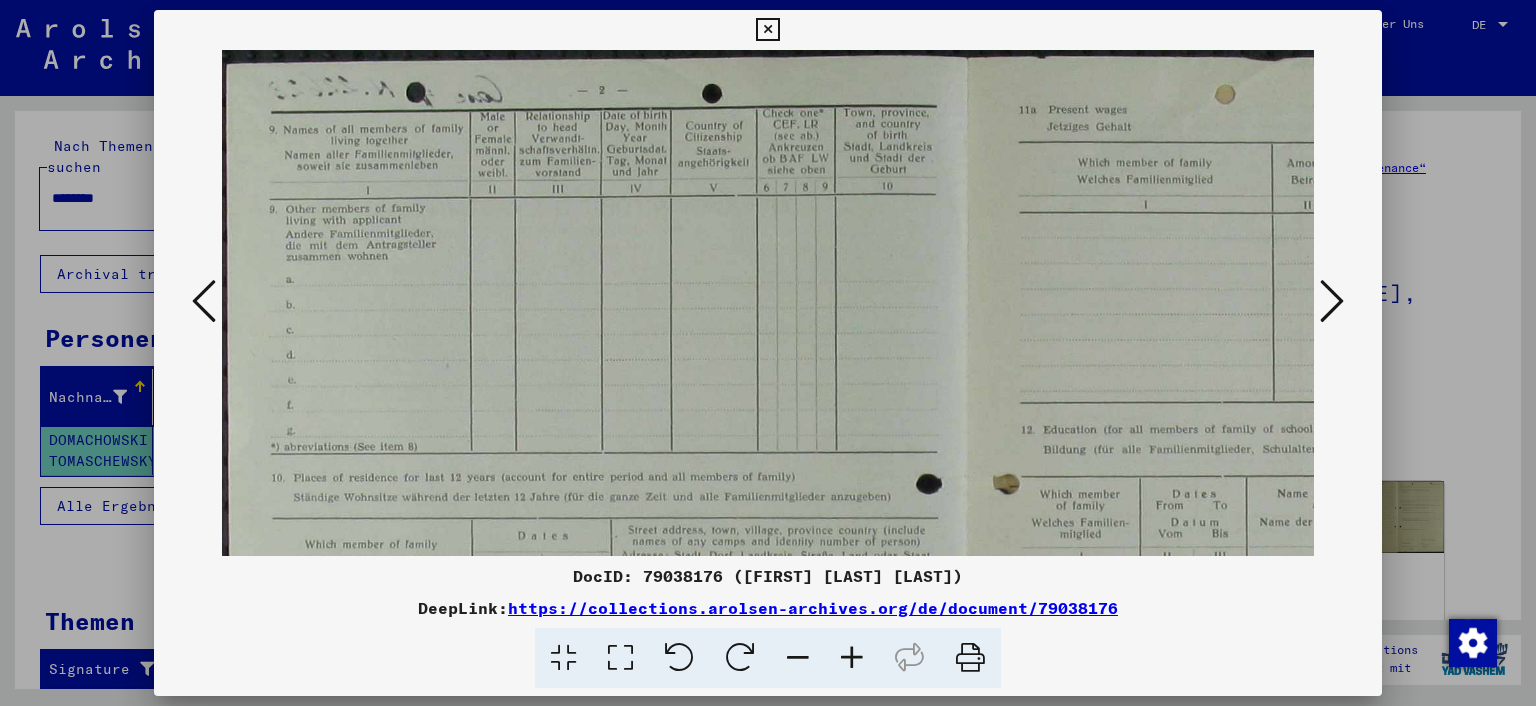 click at bounding box center [852, 658] 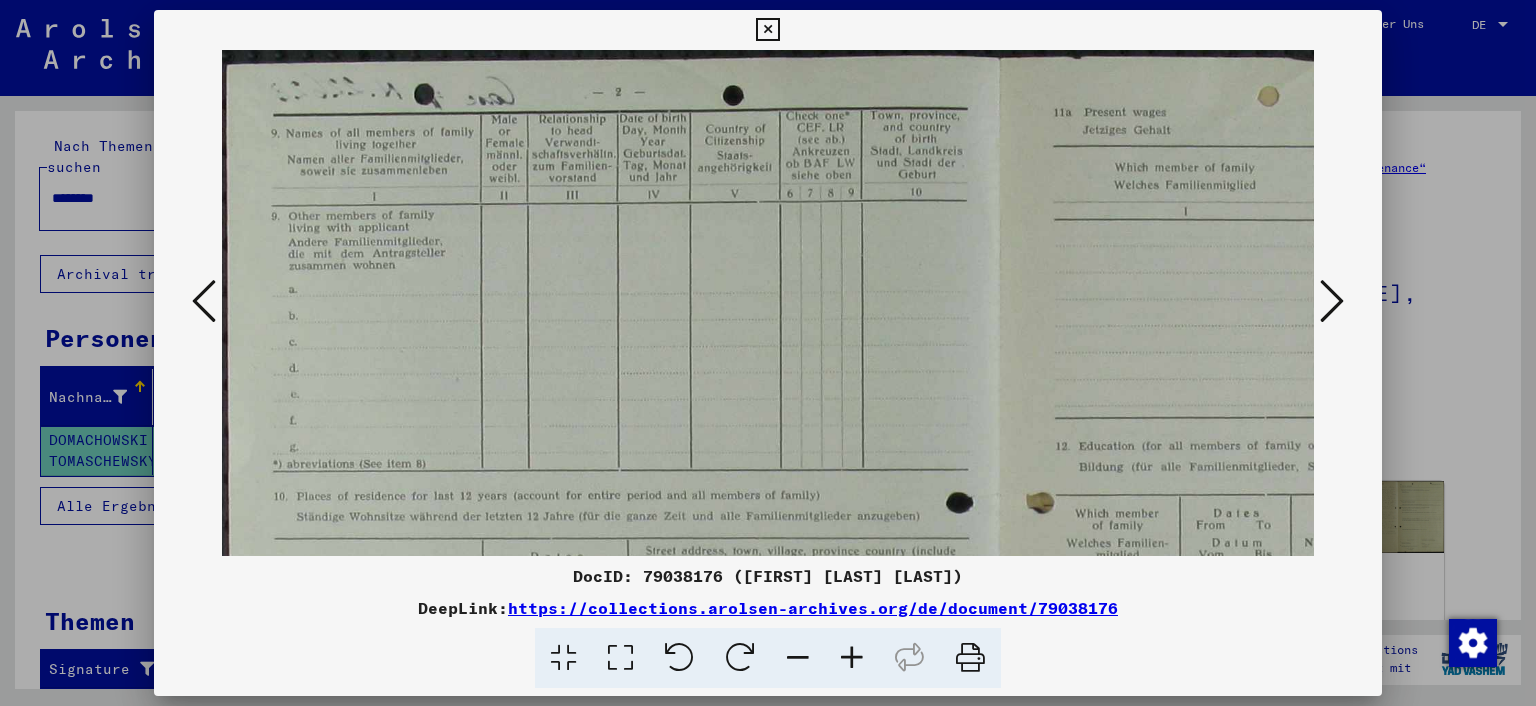click at bounding box center [852, 658] 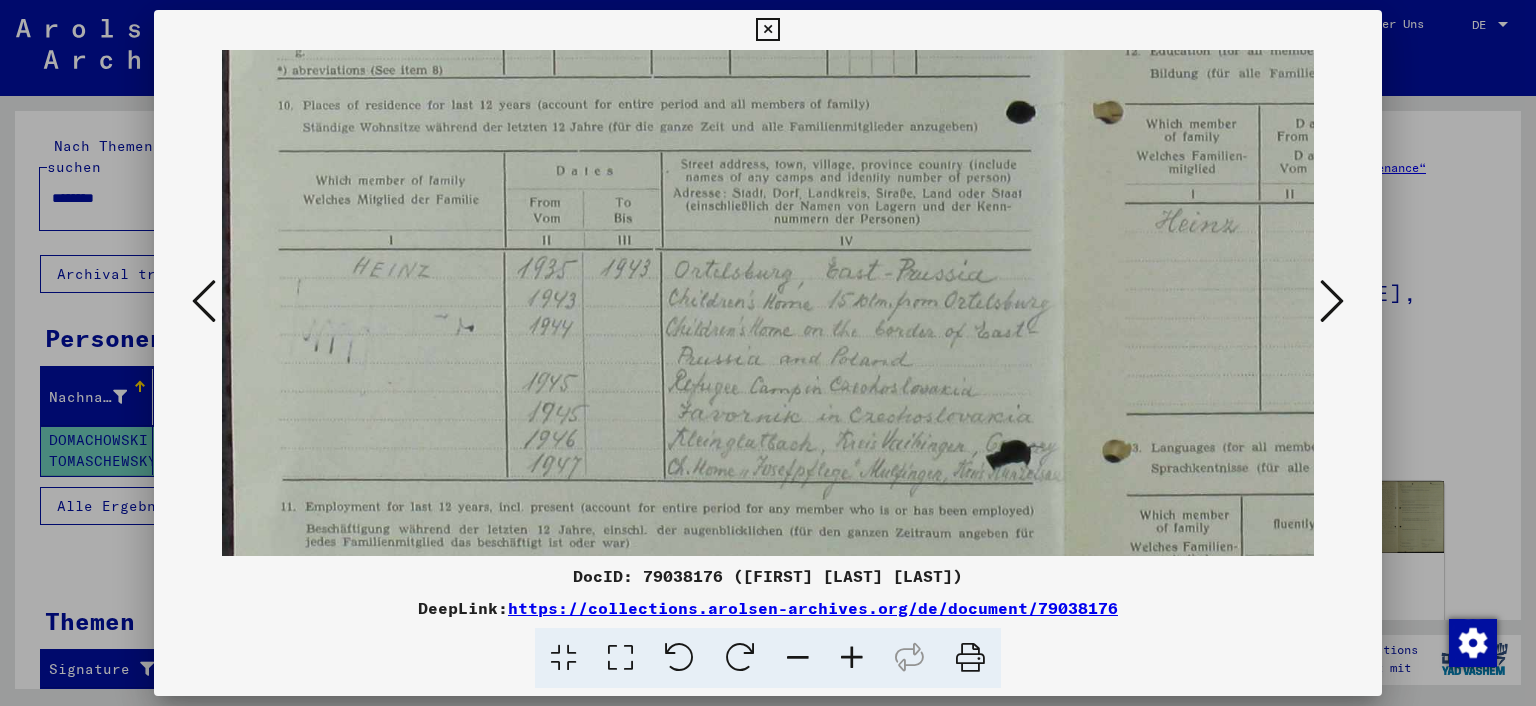 scroll, scrollTop: 429, scrollLeft: 0, axis: vertical 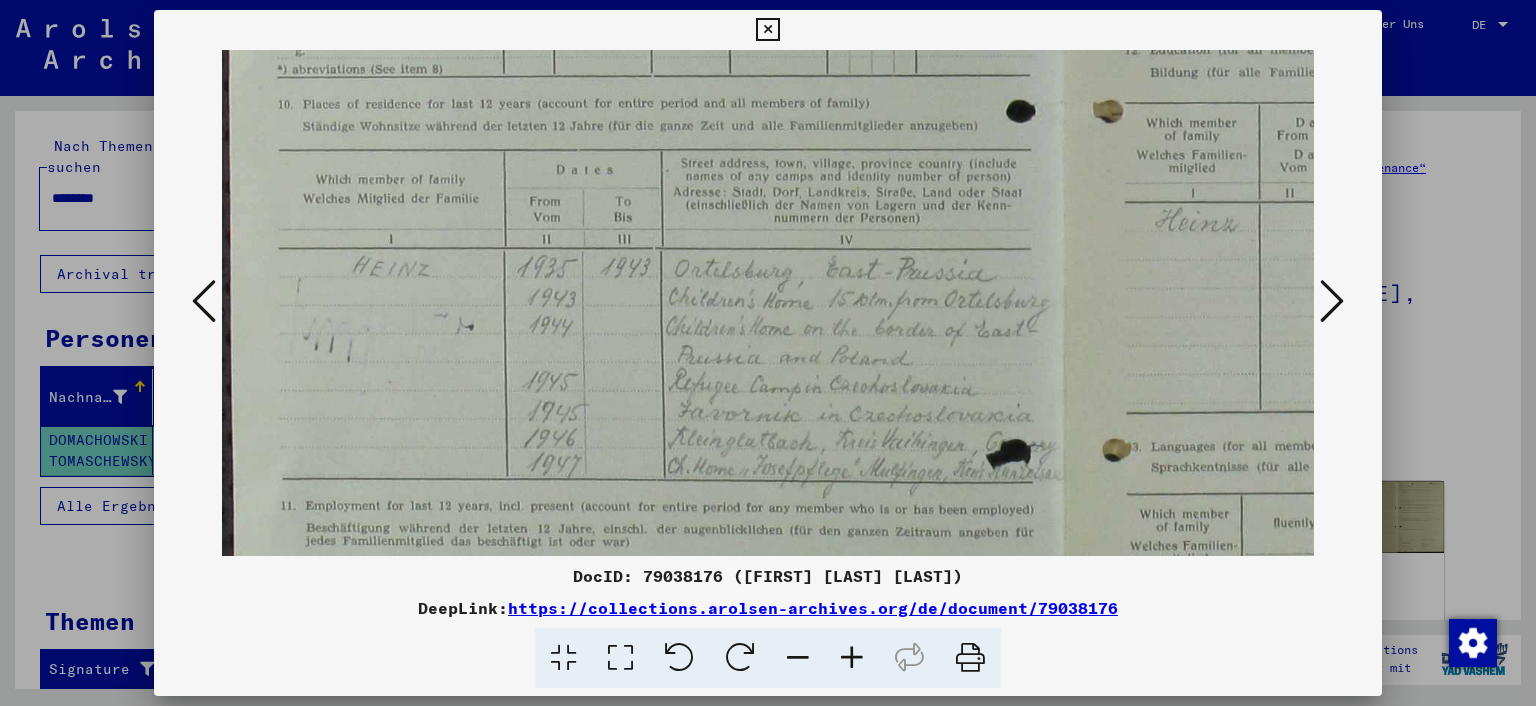 drag, startPoint x: 702, startPoint y: 469, endPoint x: 719, endPoint y: 44, distance: 425.33987 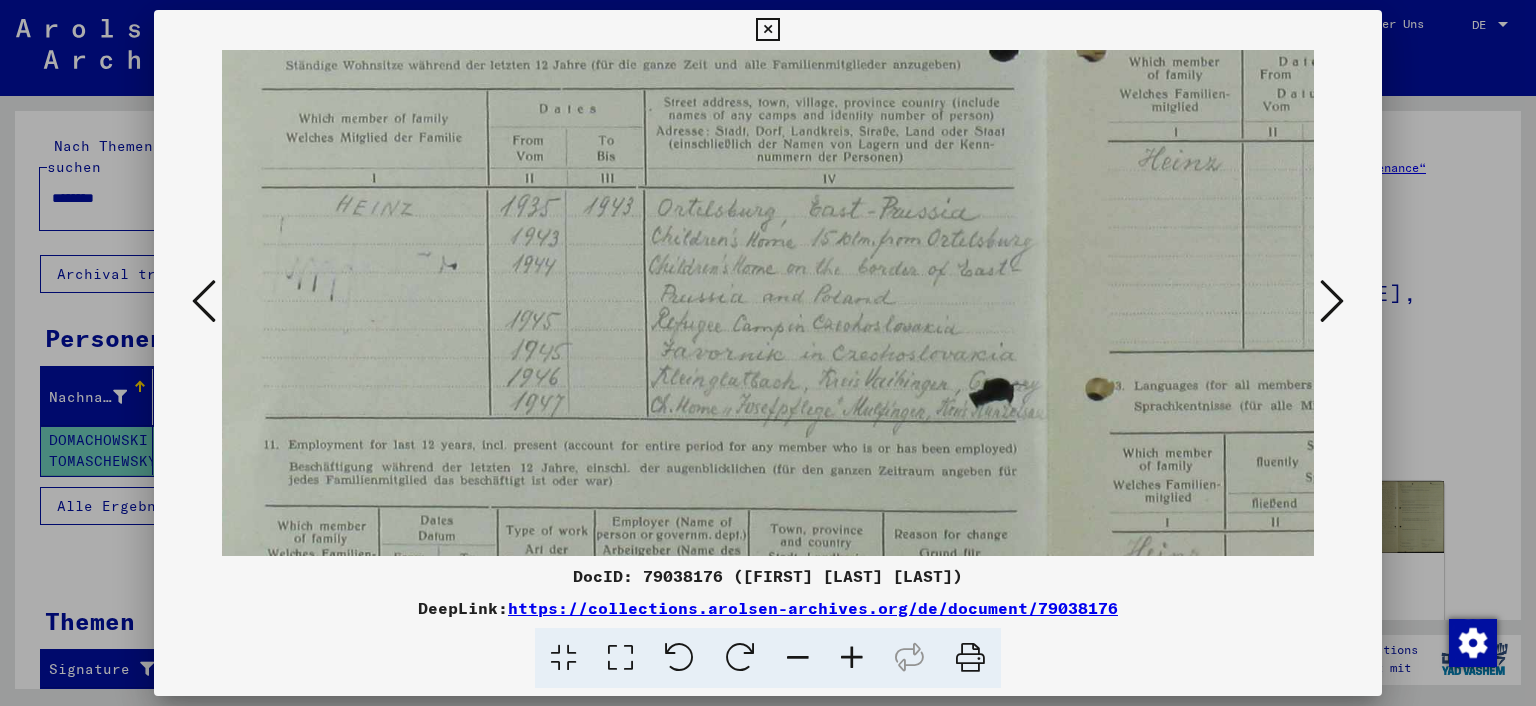 scroll, scrollTop: 491, scrollLeft: 18, axis: both 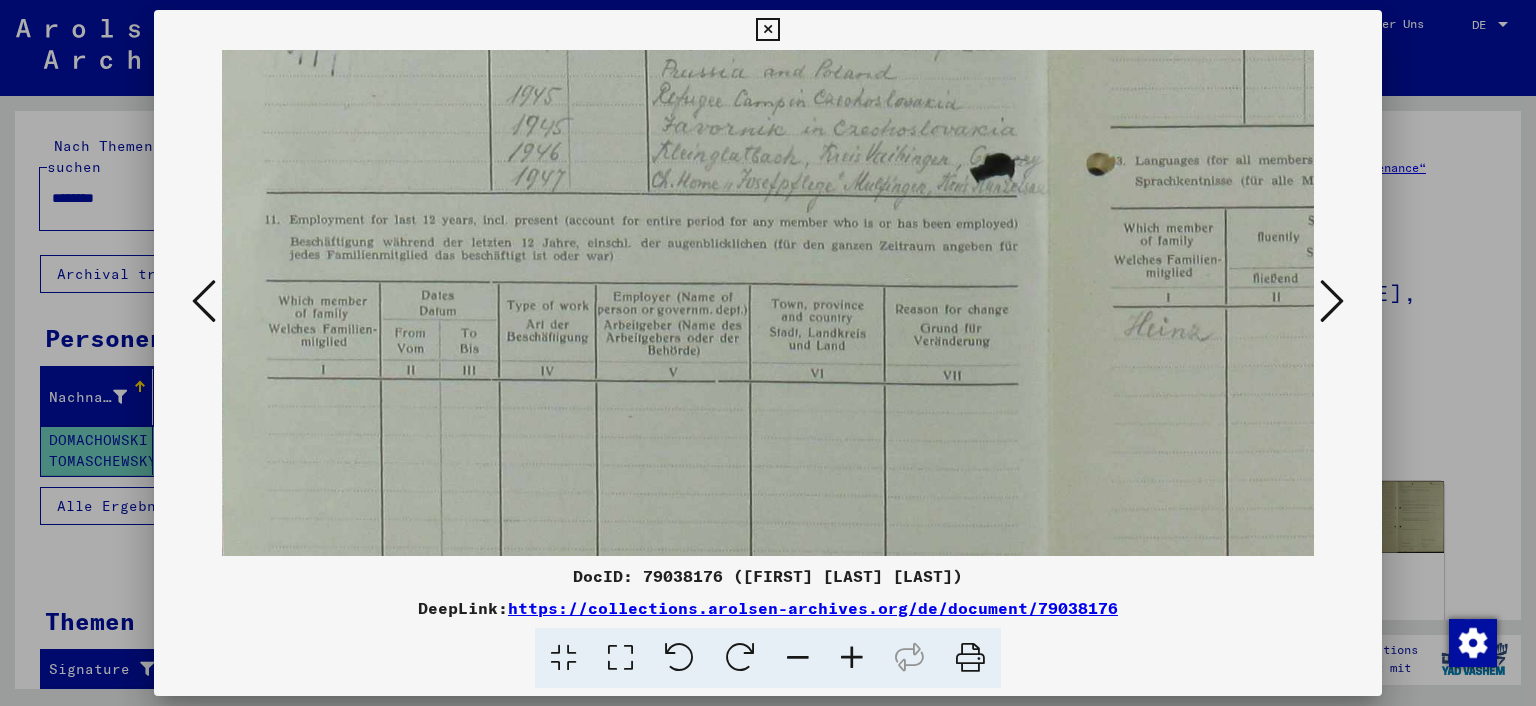 drag, startPoint x: 672, startPoint y: 432, endPoint x: 664, endPoint y: 201, distance: 231.13849 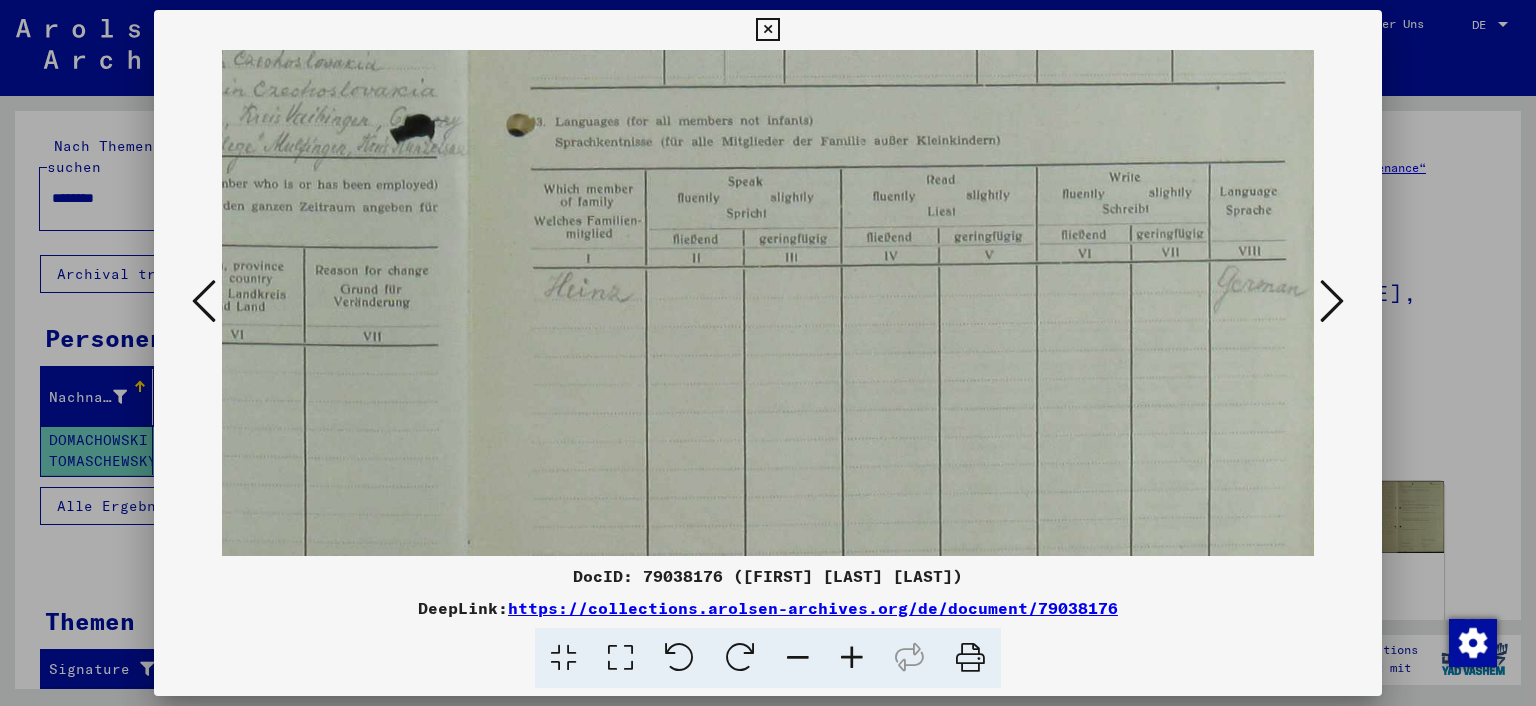 drag, startPoint x: 1171, startPoint y: 378, endPoint x: 538, endPoint y: 342, distance: 634.0229 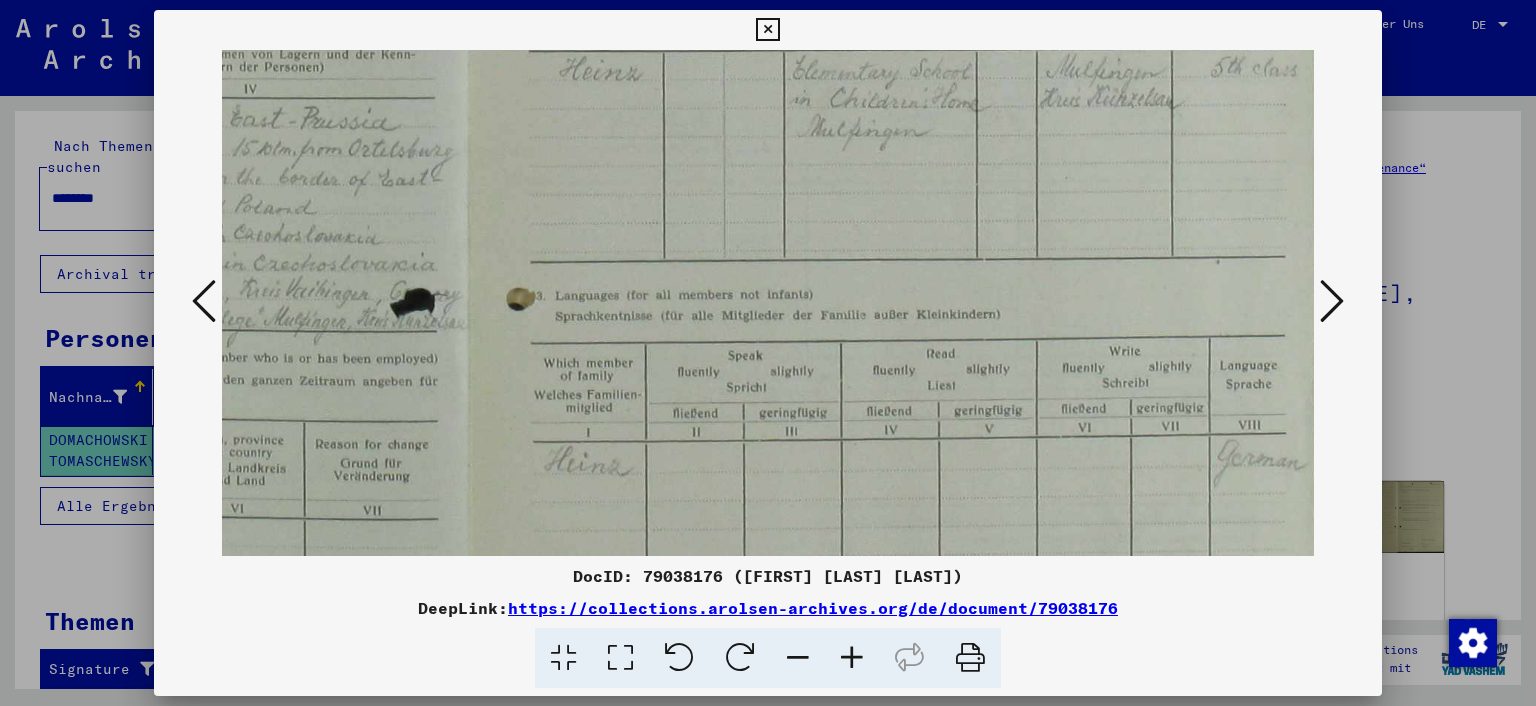 scroll, scrollTop: 584, scrollLeft: 596, axis: both 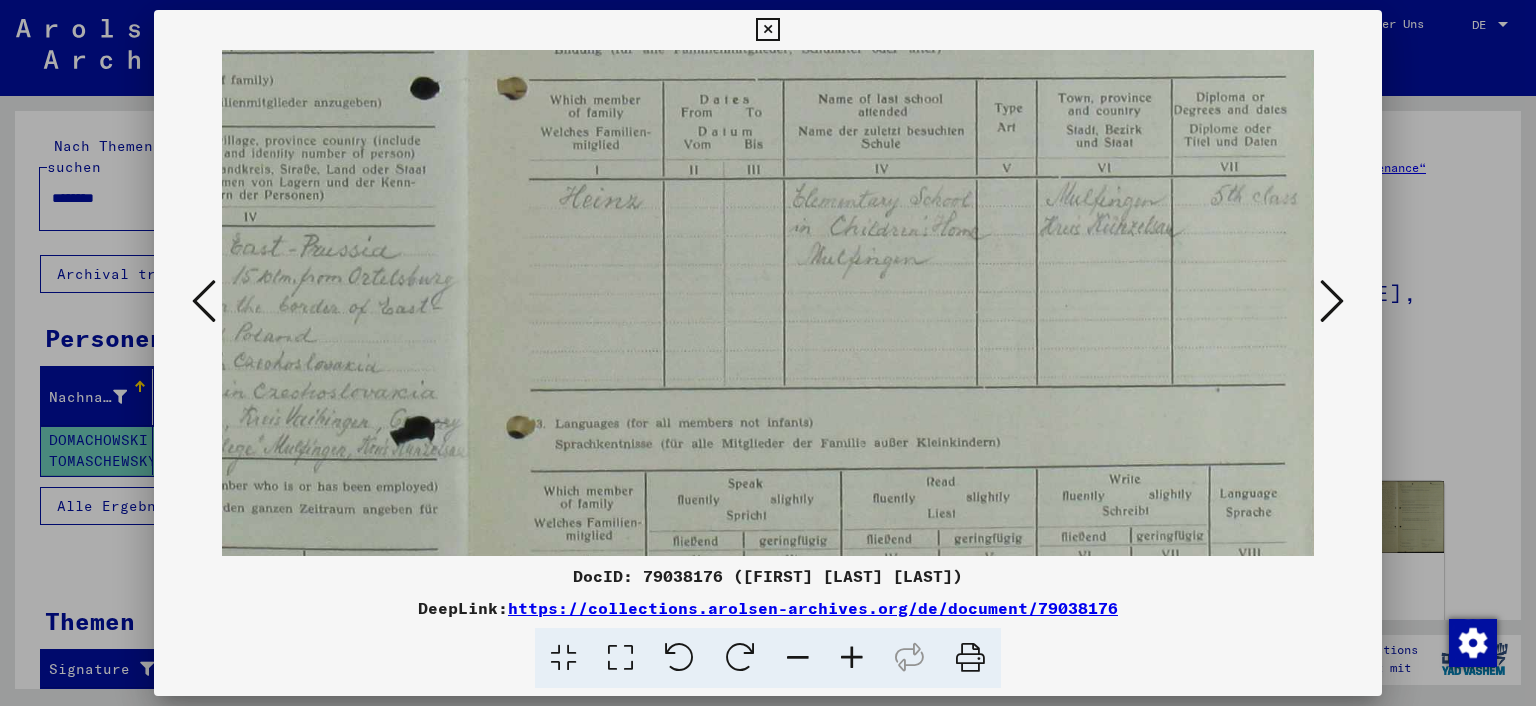 drag, startPoint x: 966, startPoint y: 232, endPoint x: 737, endPoint y: 478, distance: 336.09076 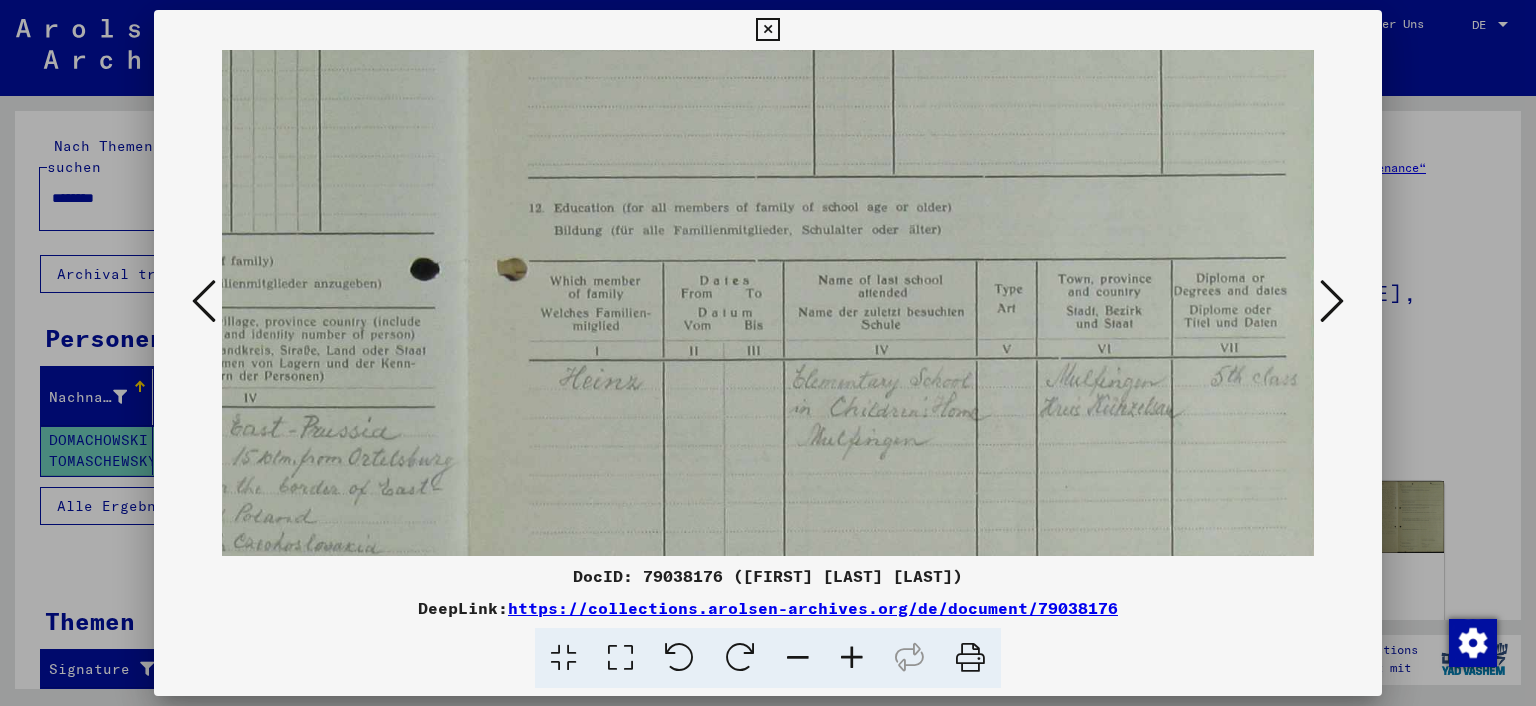 drag, startPoint x: 1092, startPoint y: 313, endPoint x: 1042, endPoint y: 403, distance: 102.9563 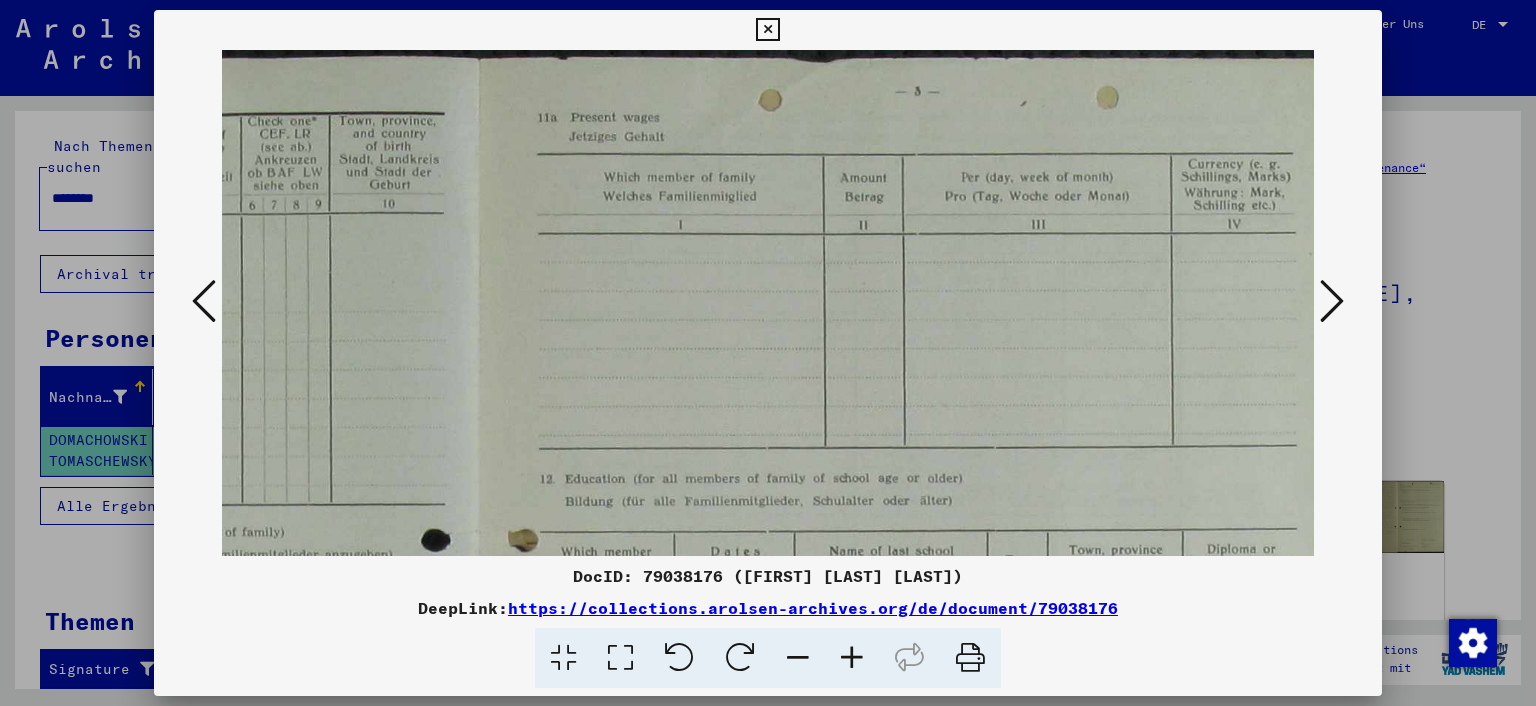 scroll, scrollTop: 0, scrollLeft: 587, axis: horizontal 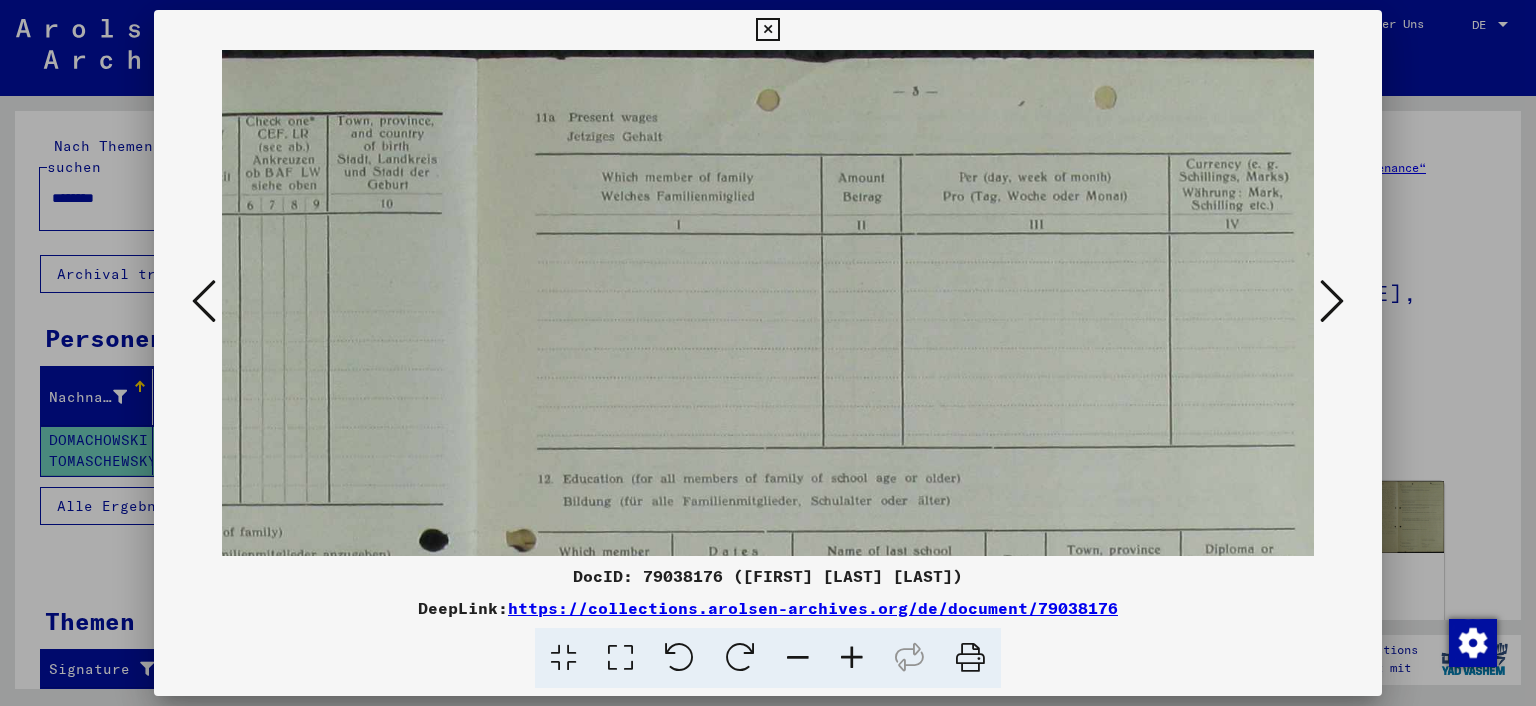 drag, startPoint x: 972, startPoint y: 358, endPoint x: 978, endPoint y: 406, distance: 48.373547 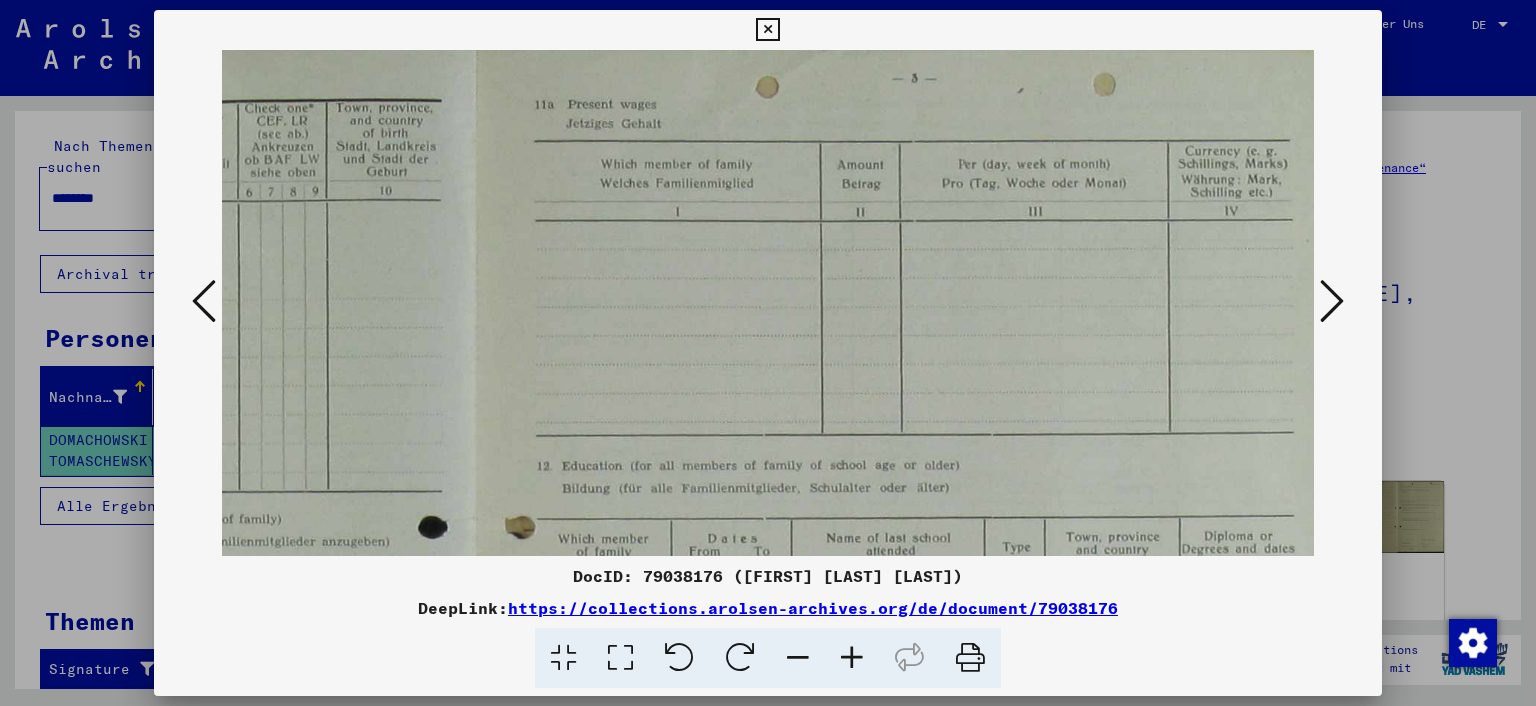 click at bounding box center (1332, 301) 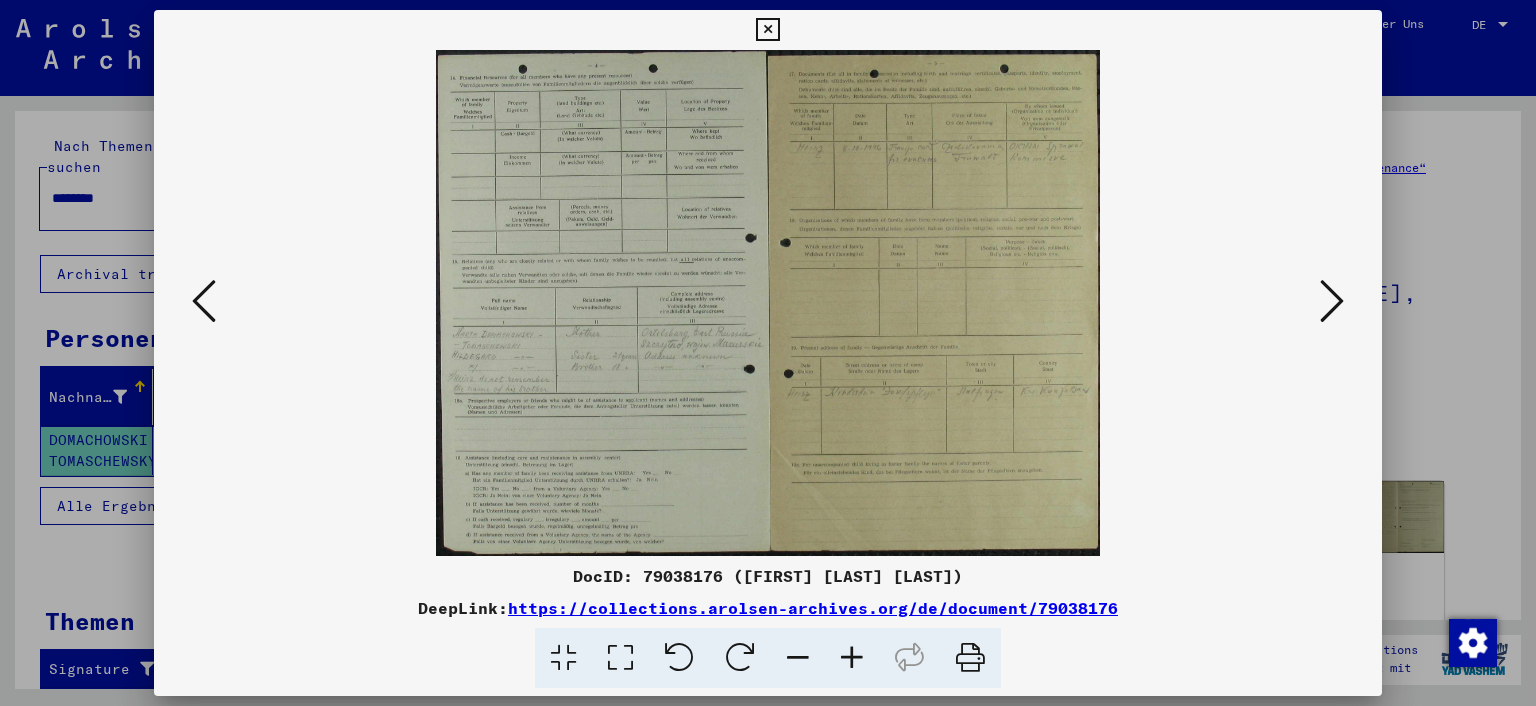 scroll, scrollTop: 0, scrollLeft: 0, axis: both 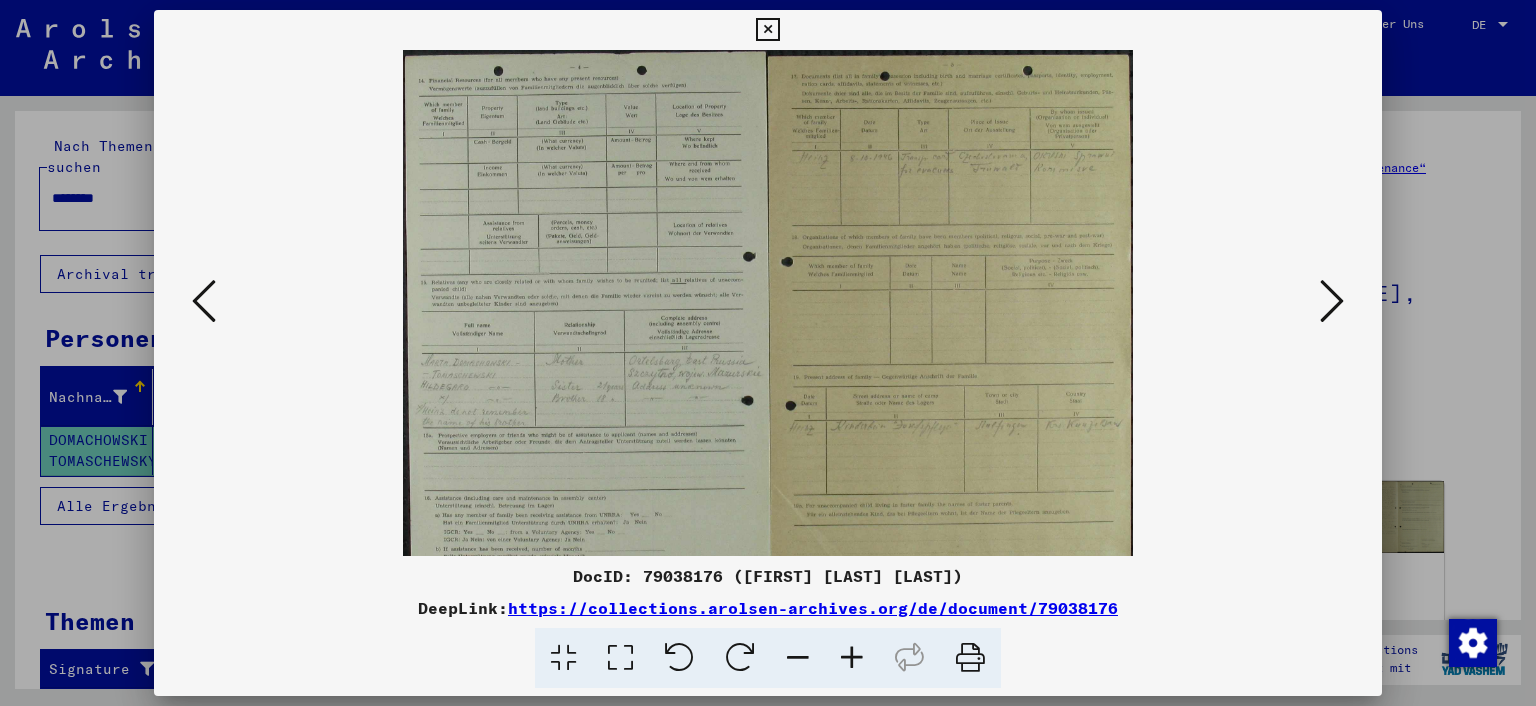 click at bounding box center (852, 658) 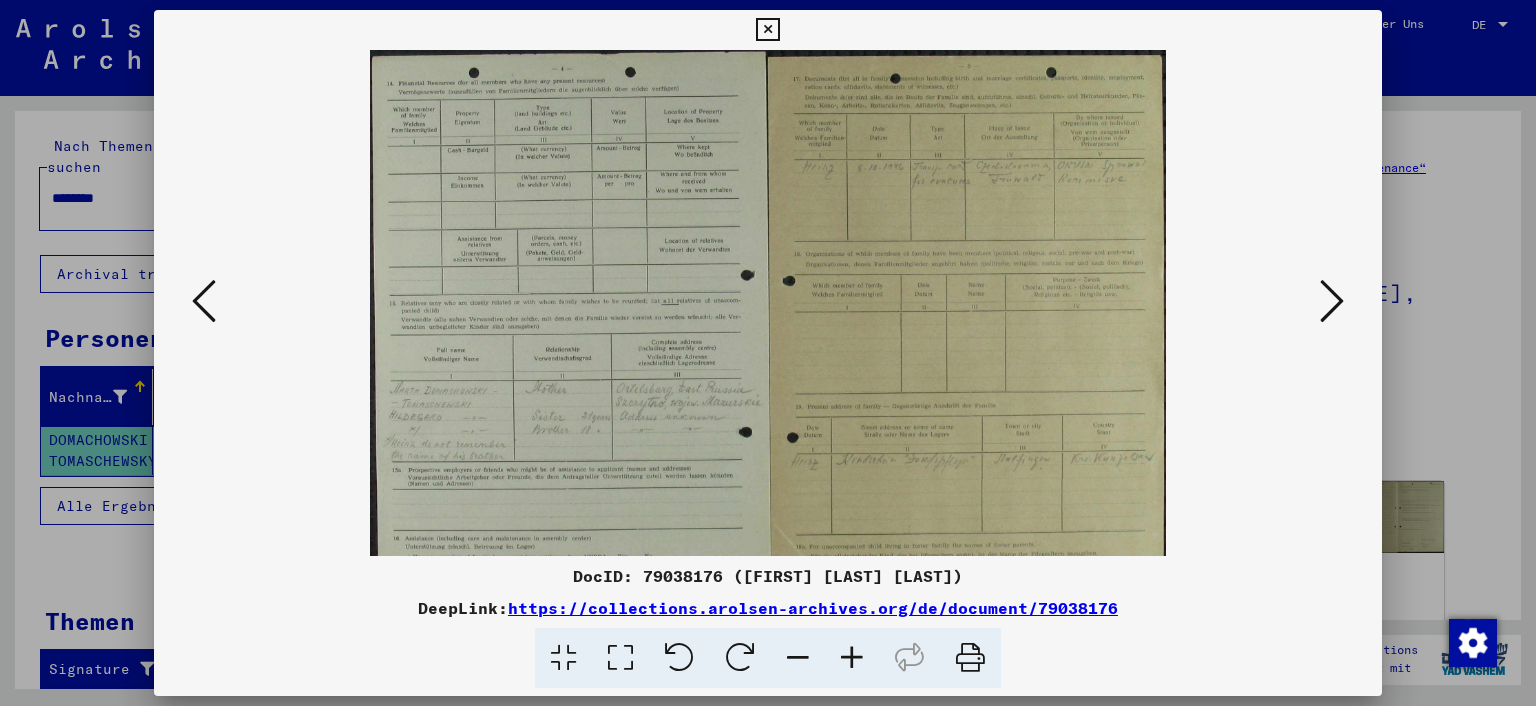 click at bounding box center [852, 658] 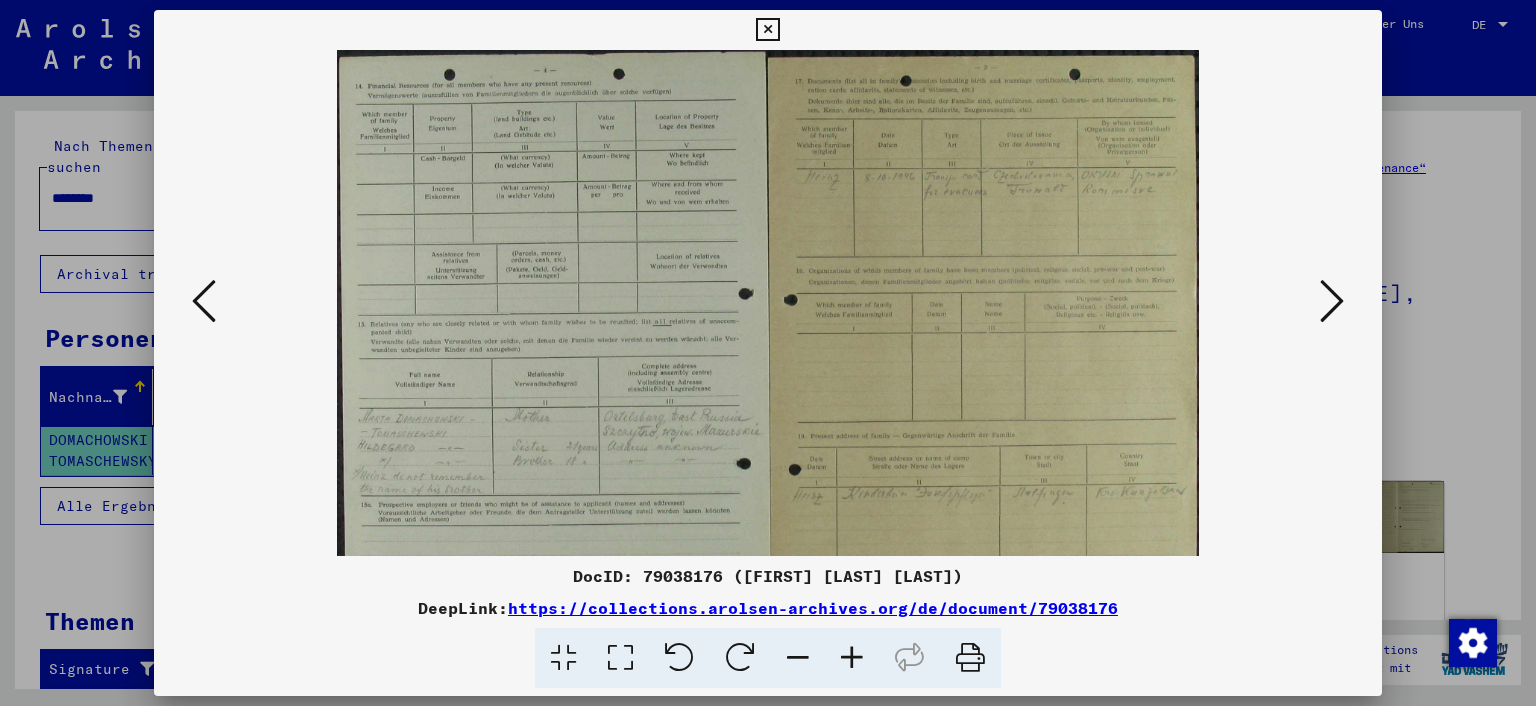 click at bounding box center [852, 658] 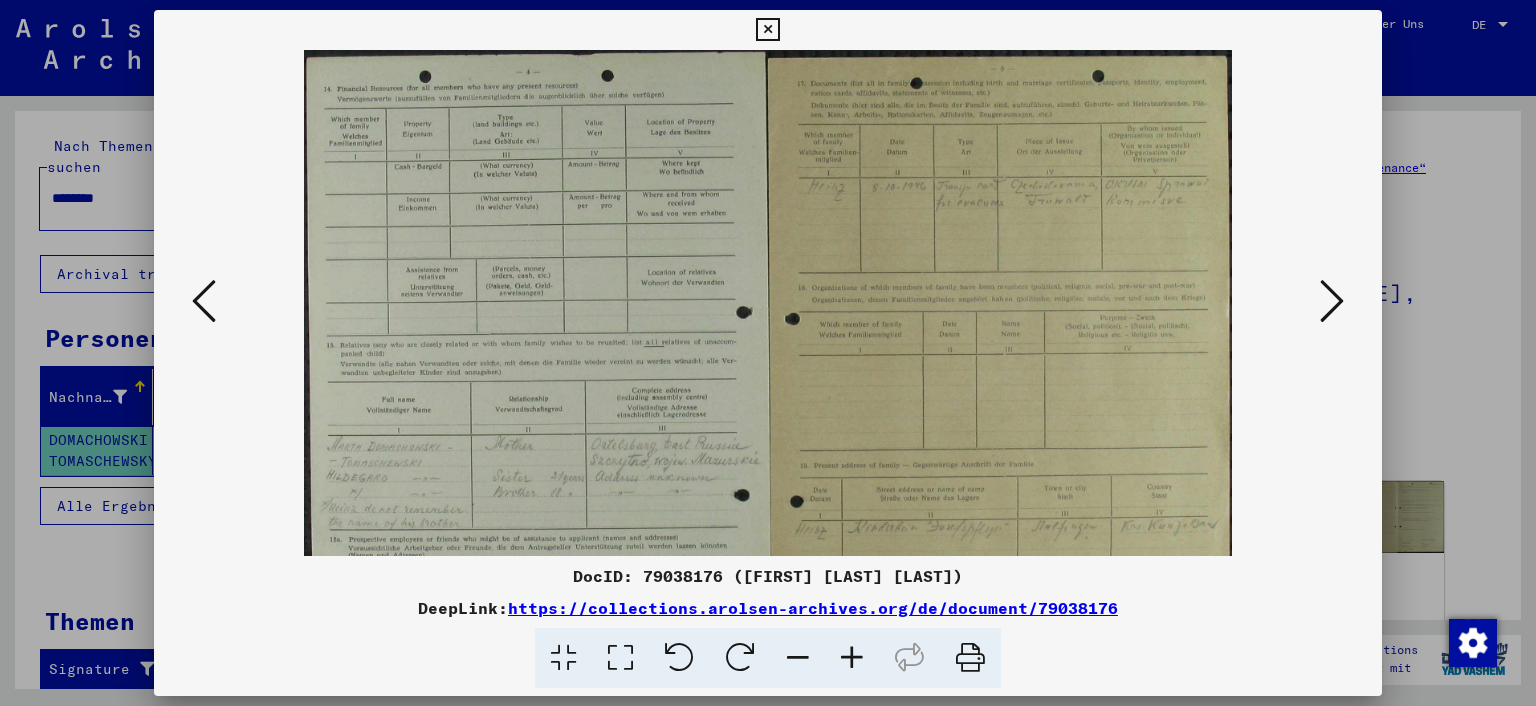 click at bounding box center (852, 658) 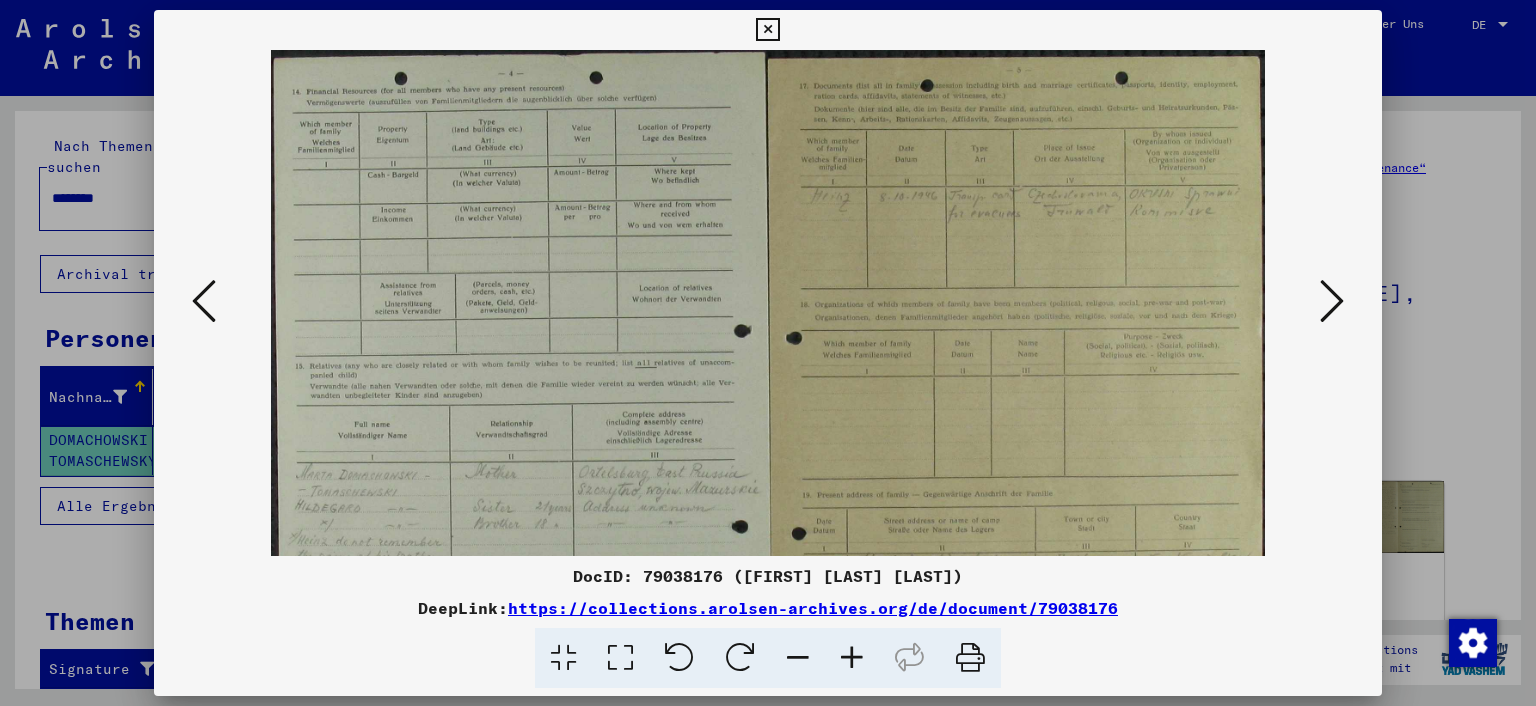 click at bounding box center [852, 658] 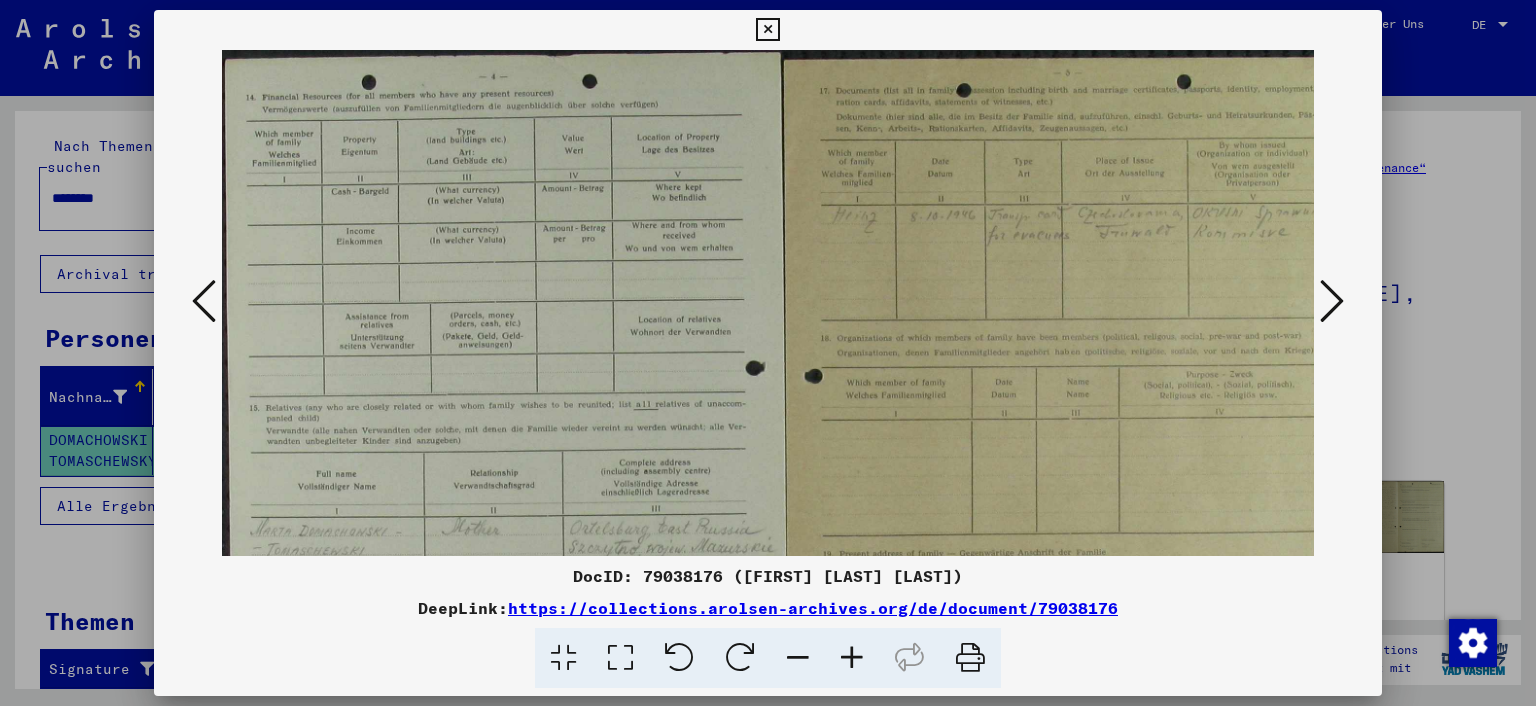 click at bounding box center (852, 658) 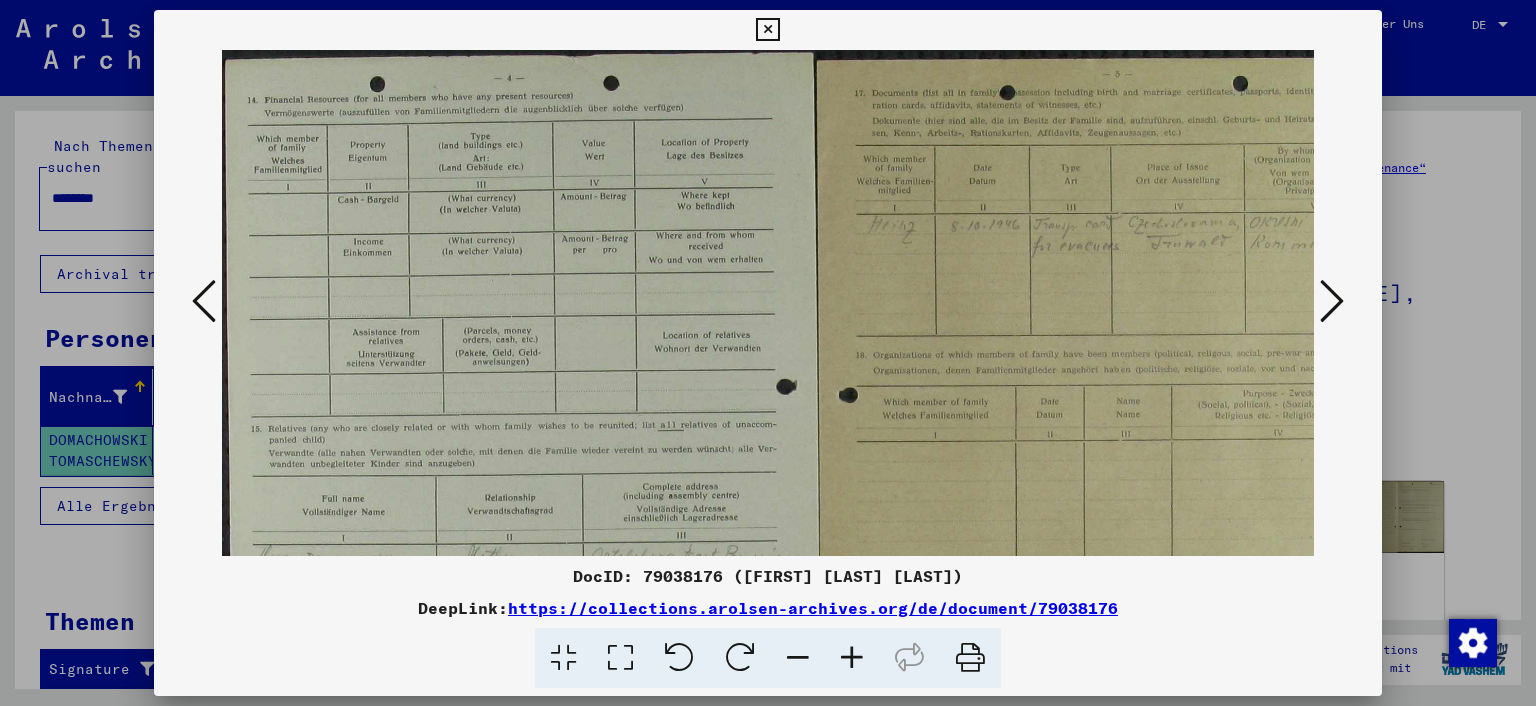 click at bounding box center (852, 658) 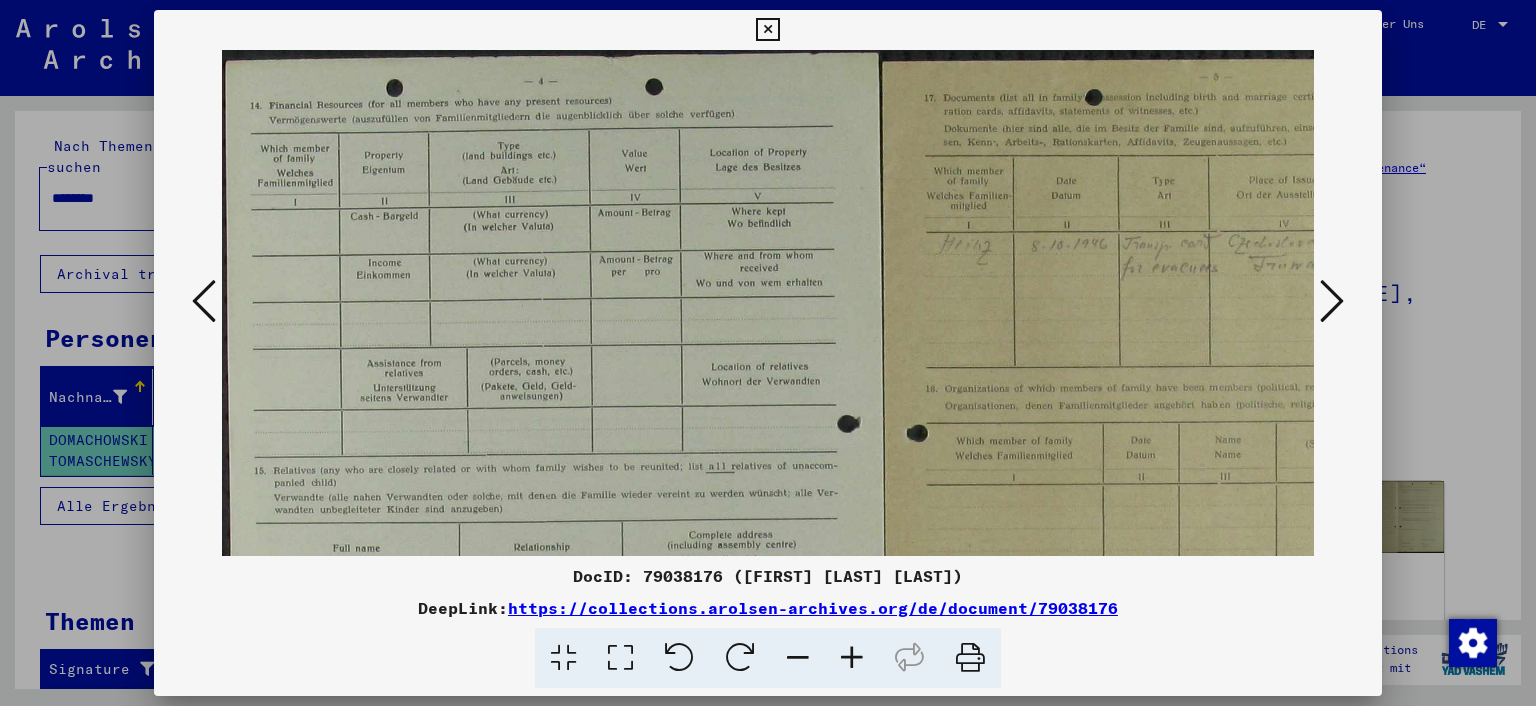 click at bounding box center (852, 658) 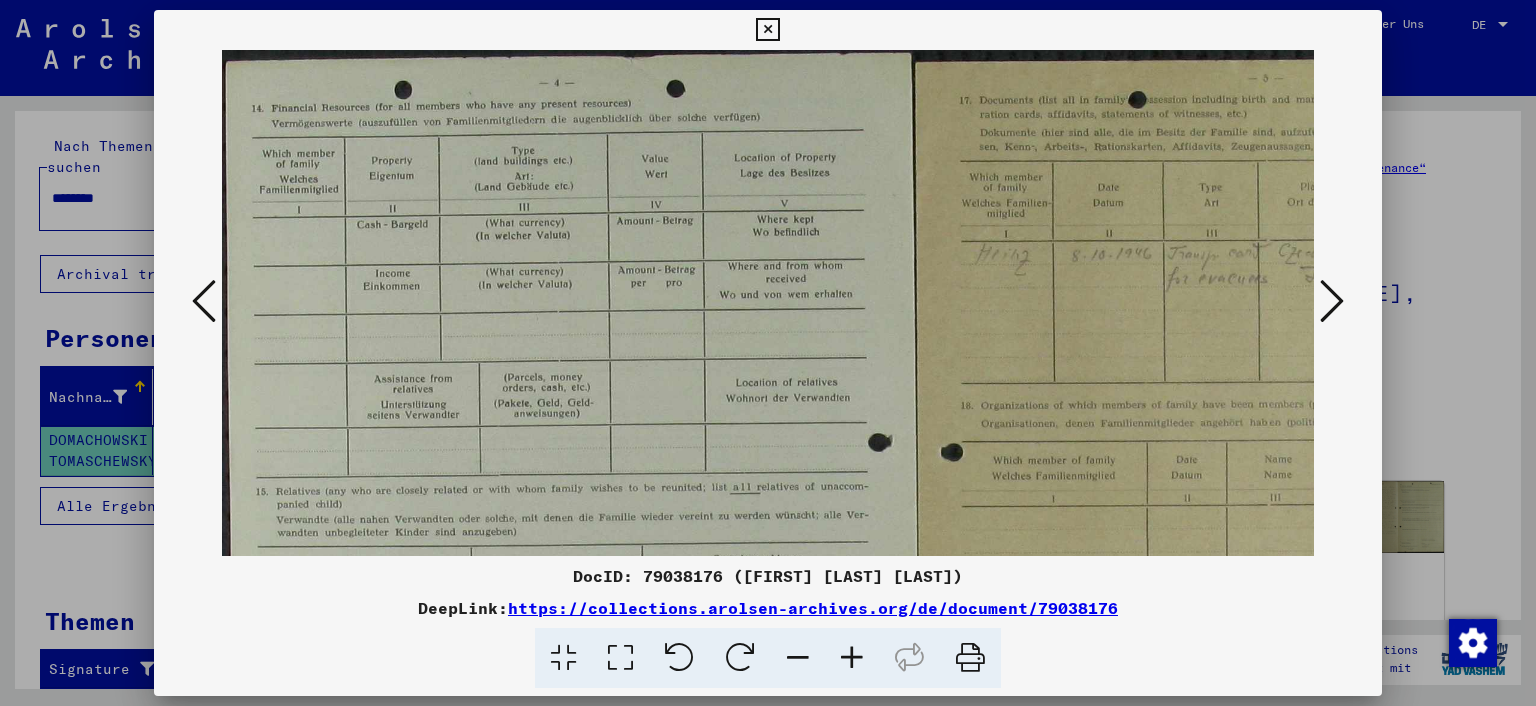click at bounding box center [852, 658] 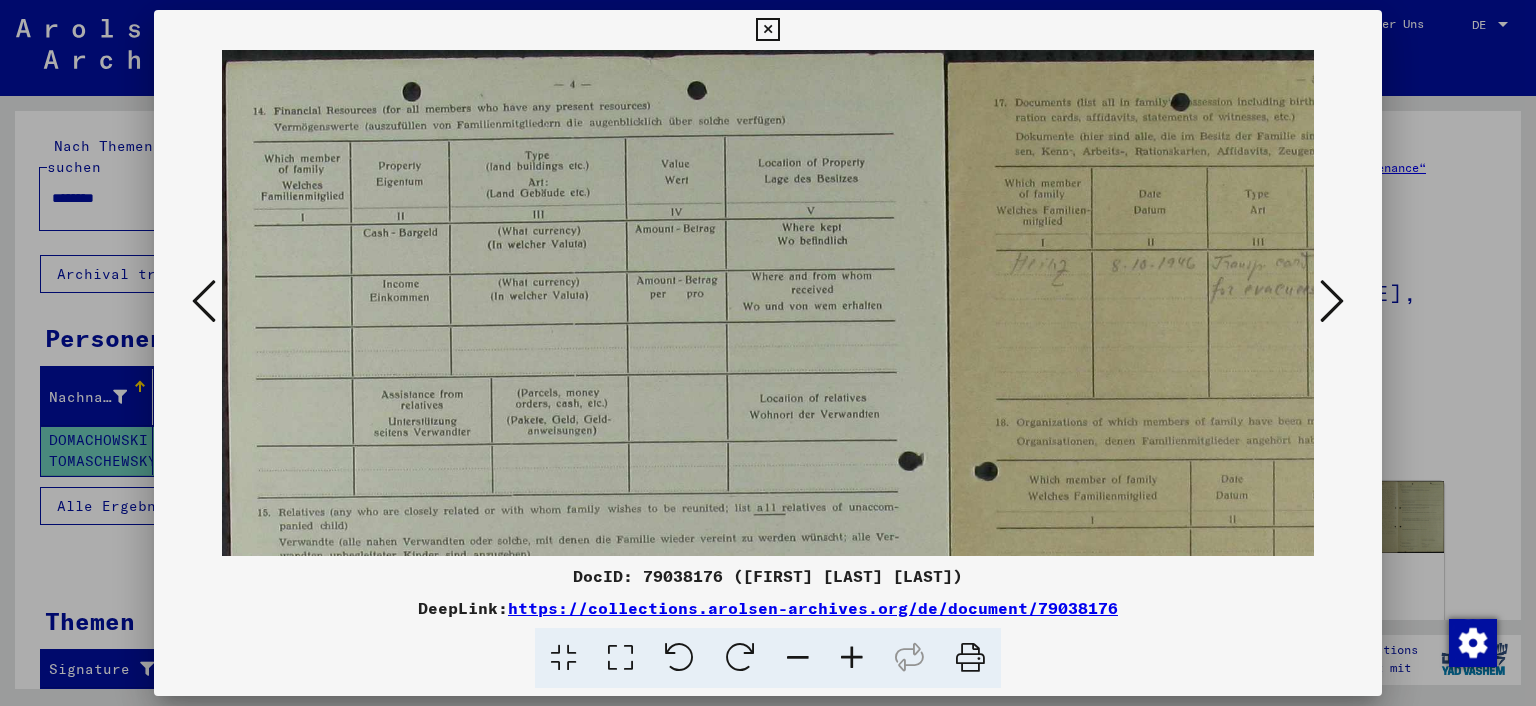 click at bounding box center [852, 658] 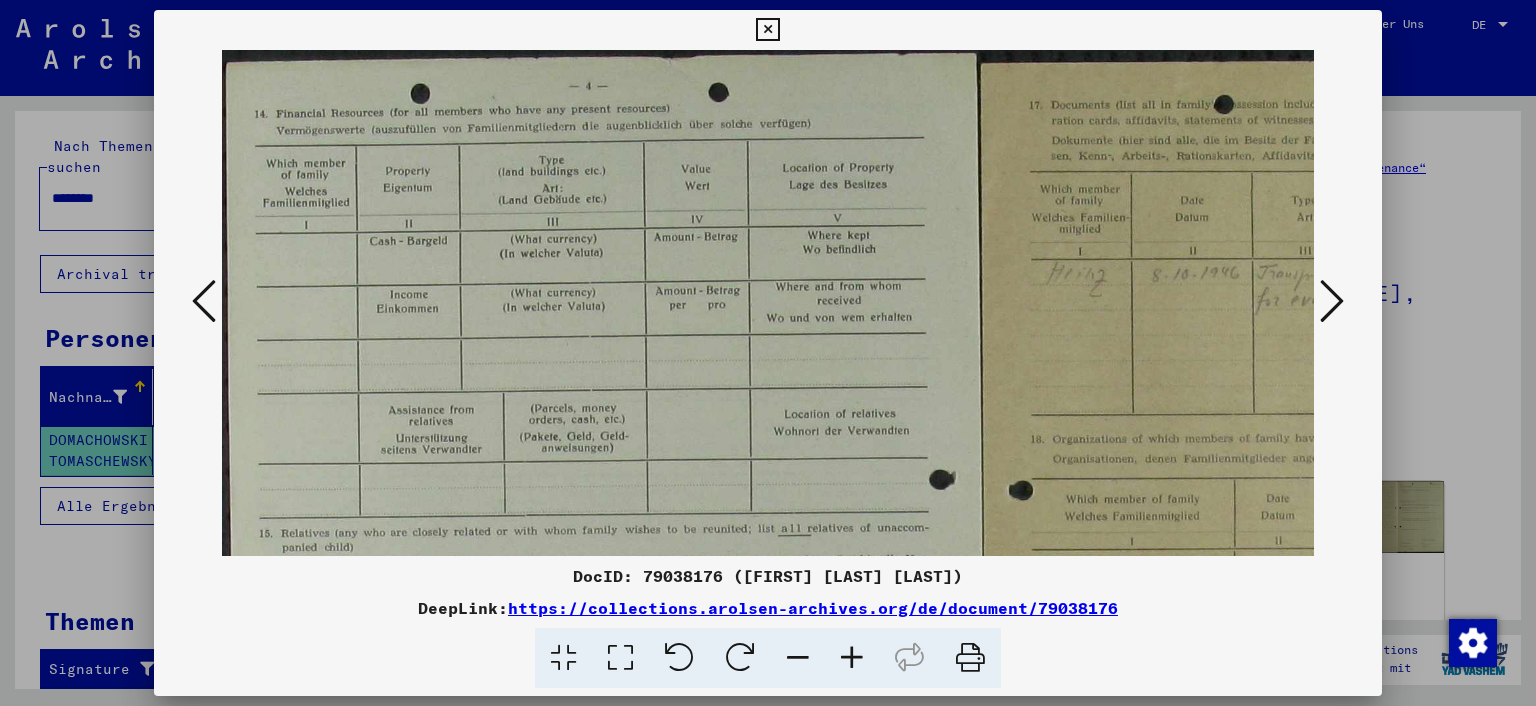 click at bounding box center [852, 658] 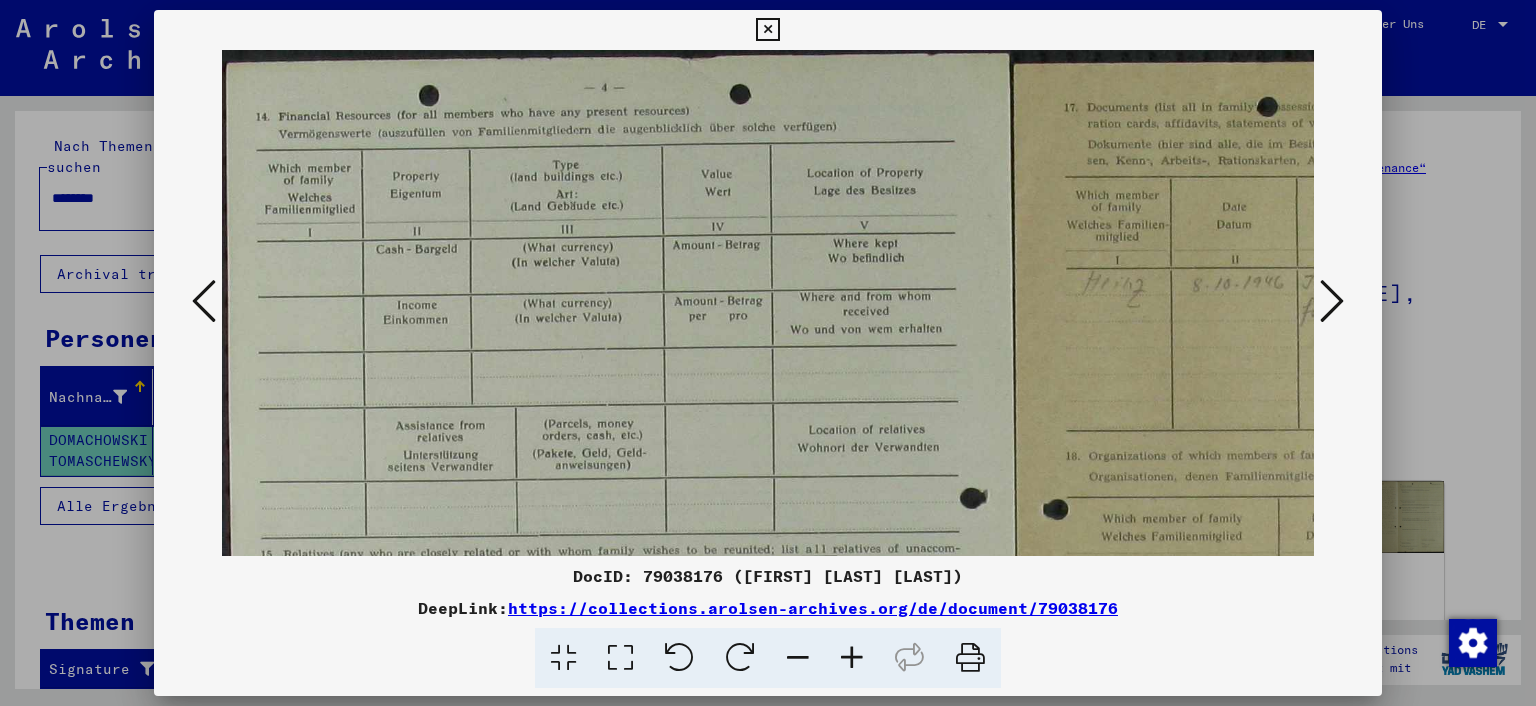 click at bounding box center [852, 658] 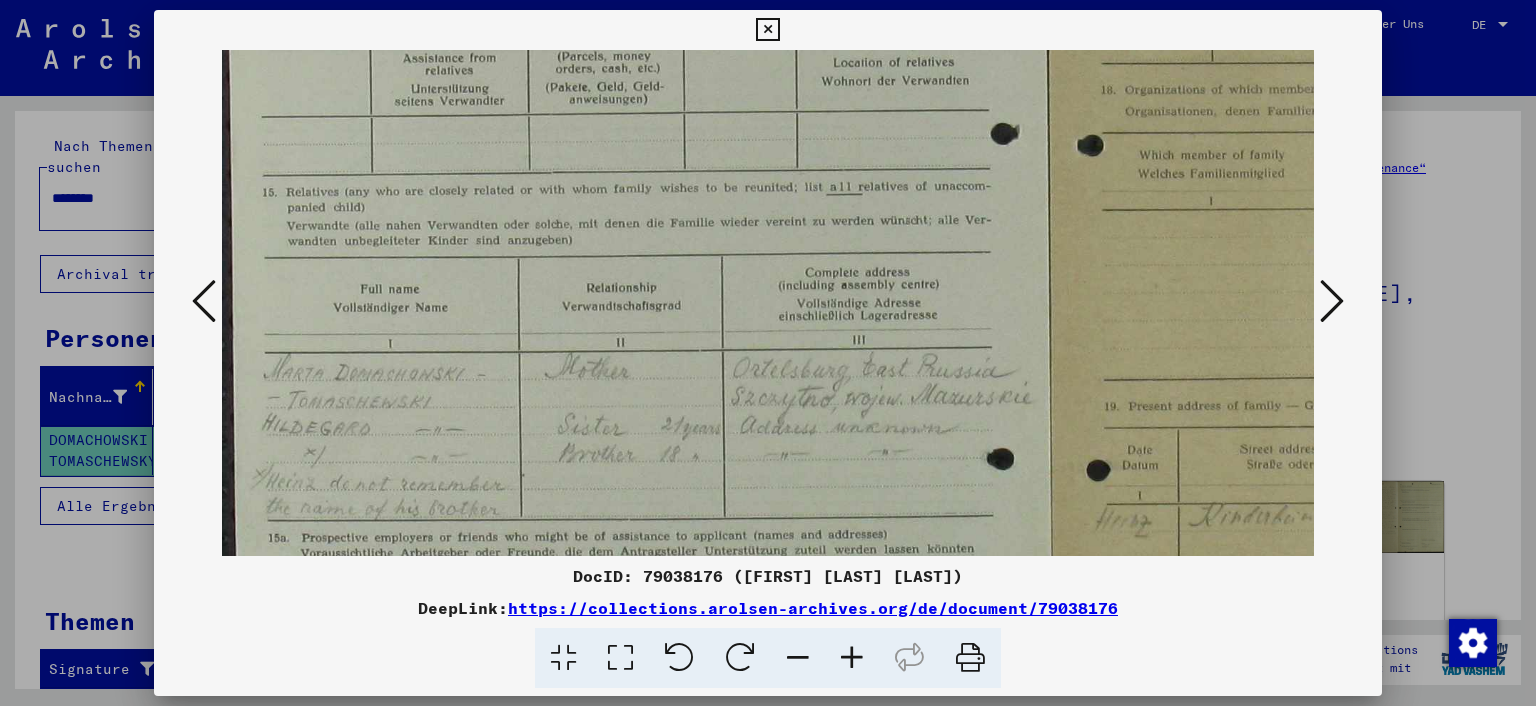 drag, startPoint x: 652, startPoint y: 474, endPoint x: 688, endPoint y: 94, distance: 381.70145 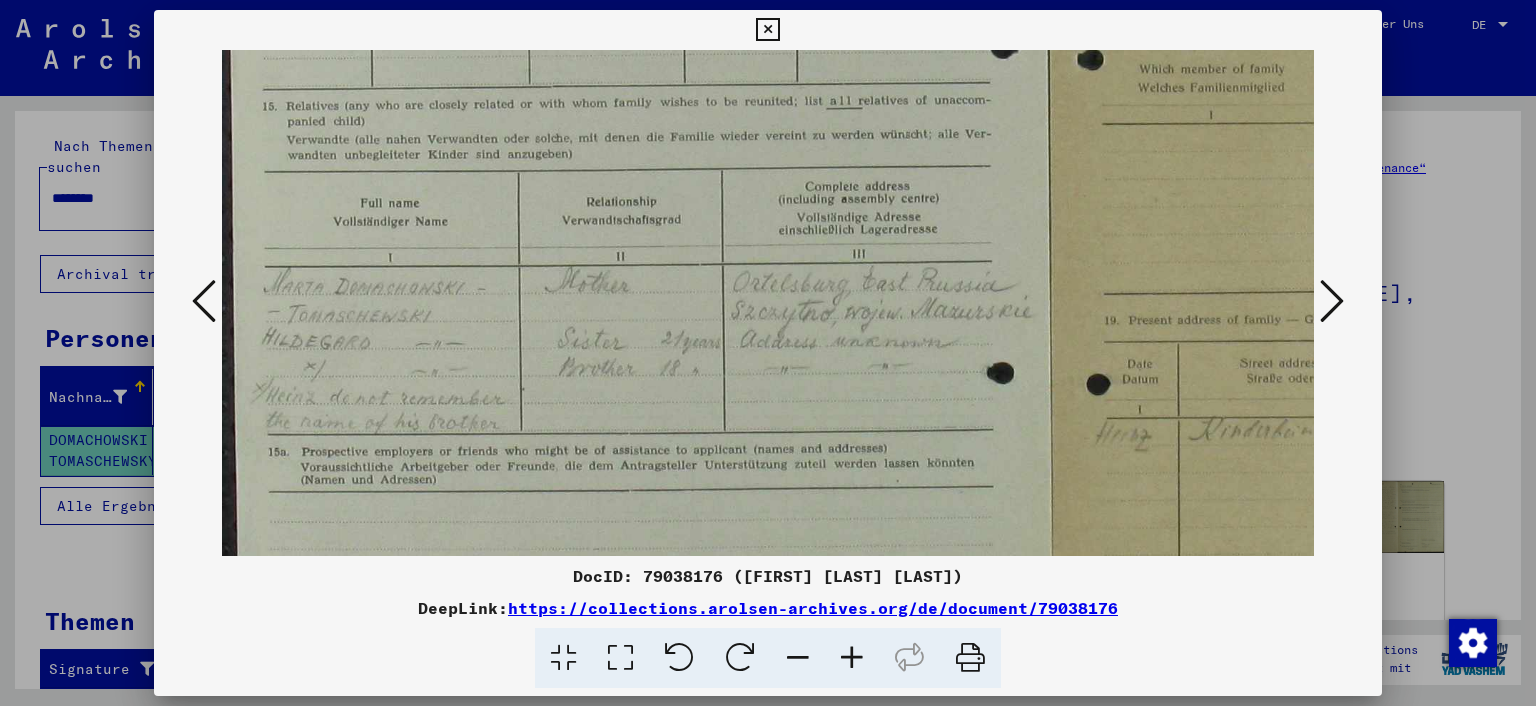 scroll, scrollTop: 545, scrollLeft: 0, axis: vertical 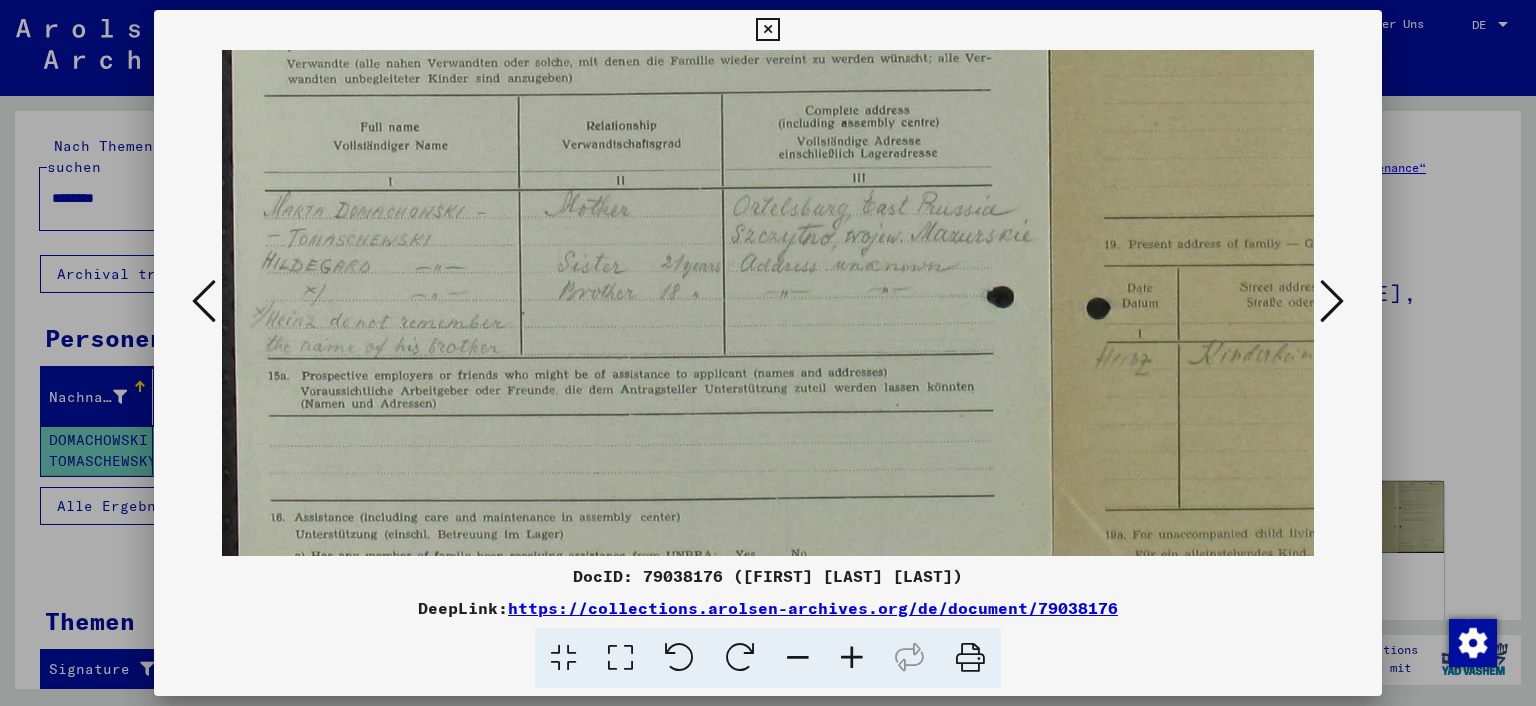 drag, startPoint x: 730, startPoint y: 339, endPoint x: 758, endPoint y: 178, distance: 163.41664 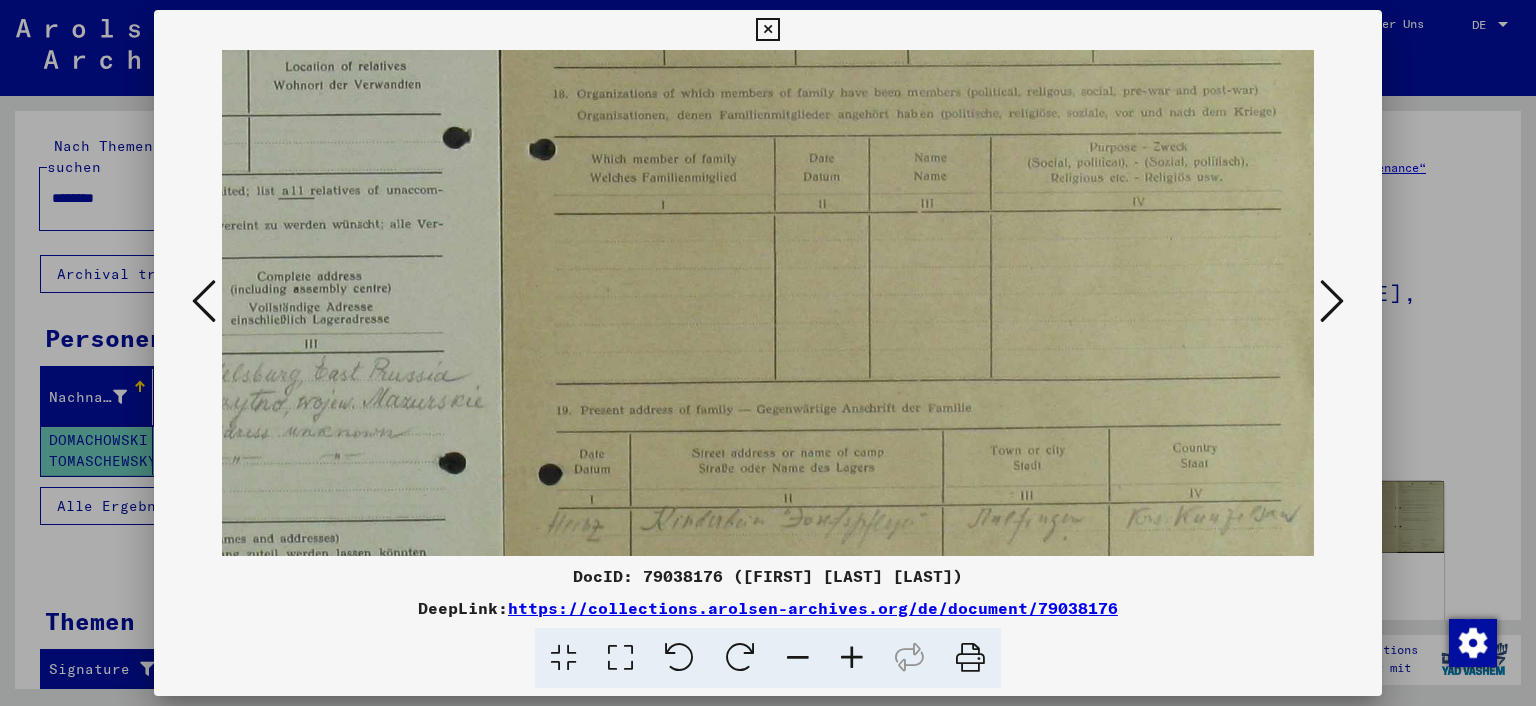 scroll, scrollTop: 341, scrollLeft: 548, axis: both 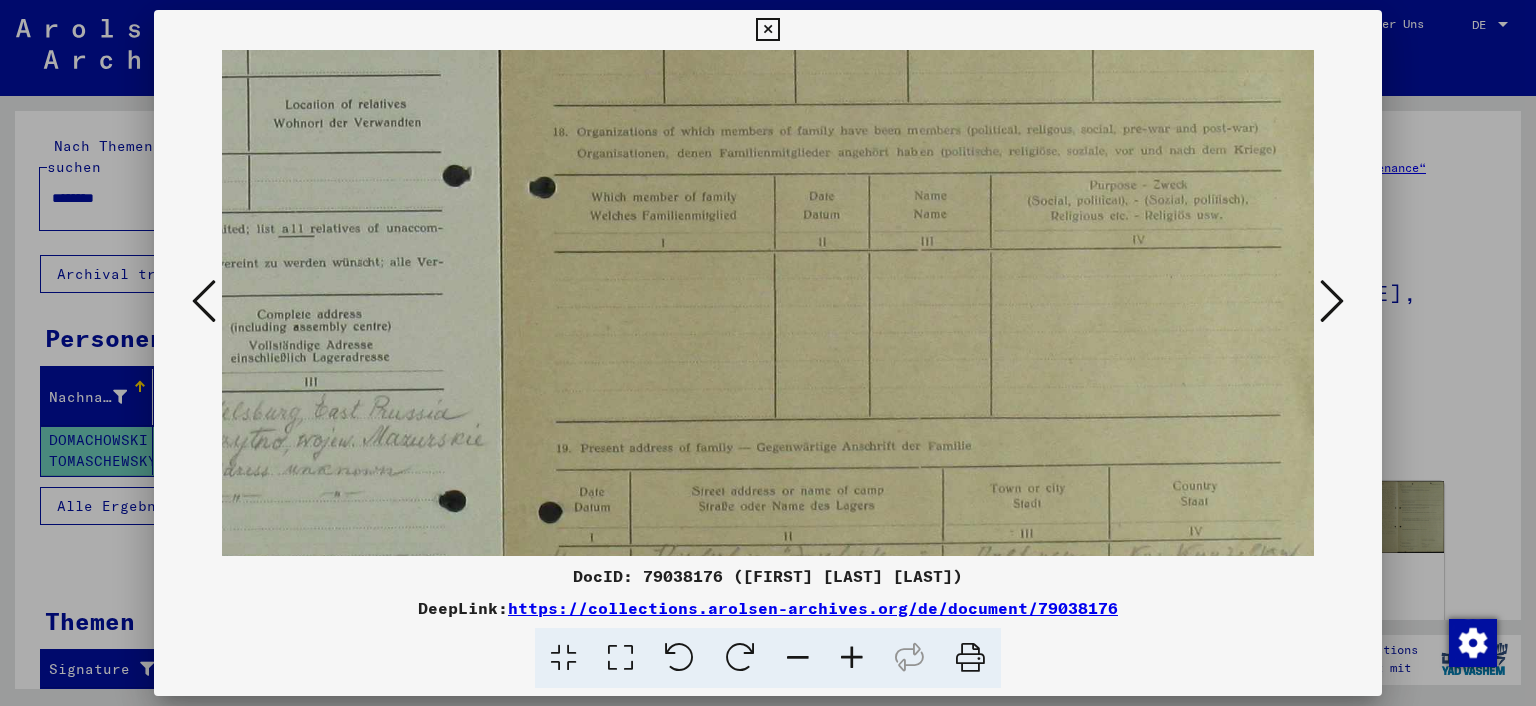 drag, startPoint x: 894, startPoint y: 411, endPoint x: 234, endPoint y: 480, distance: 663.59705 